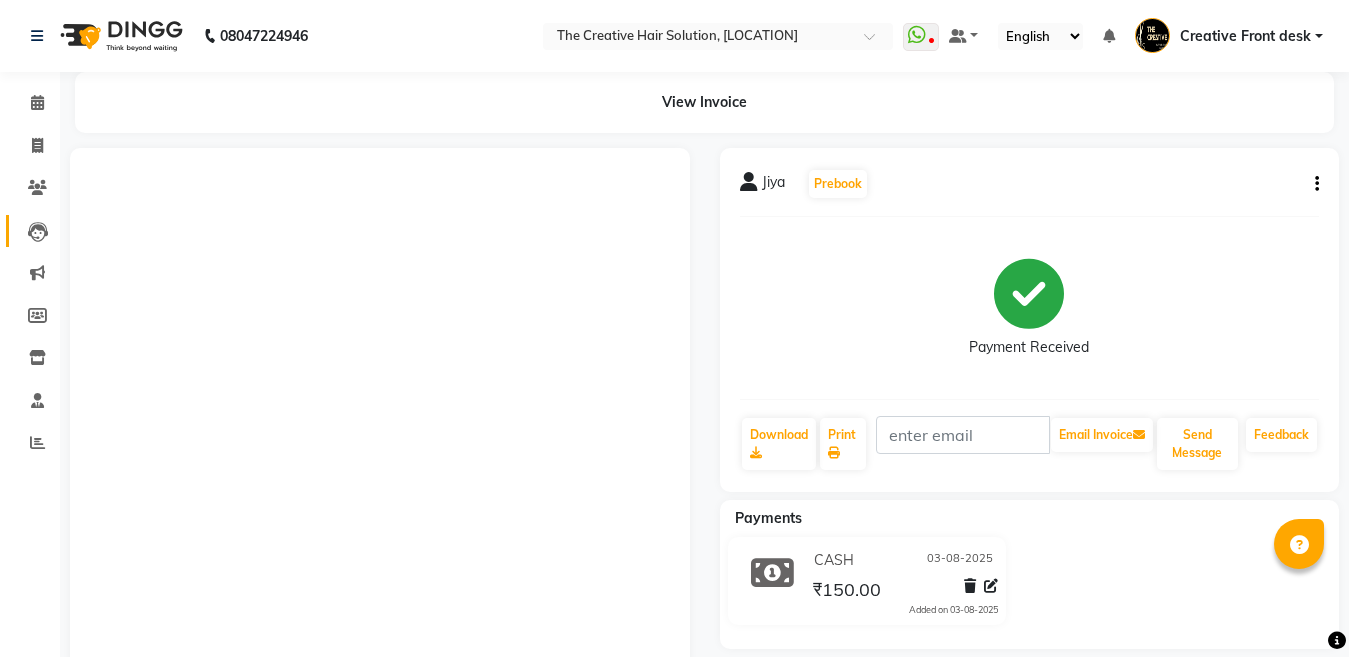 scroll, scrollTop: 0, scrollLeft: 0, axis: both 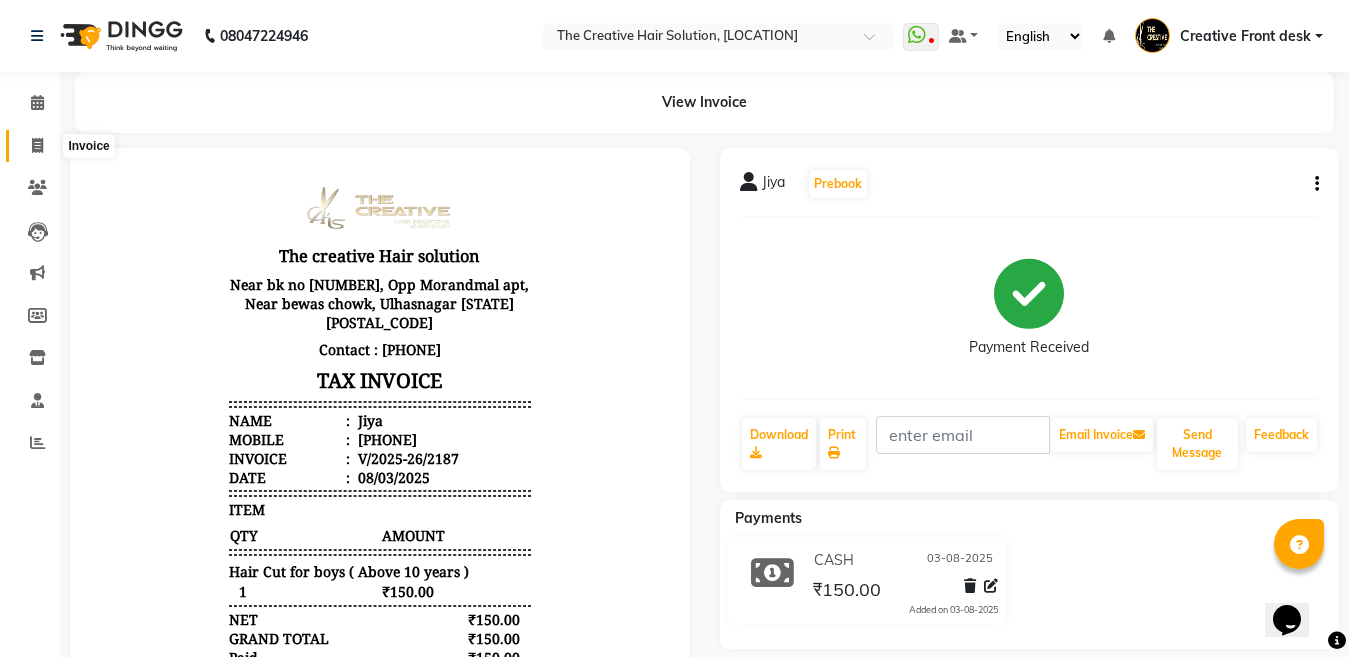 click 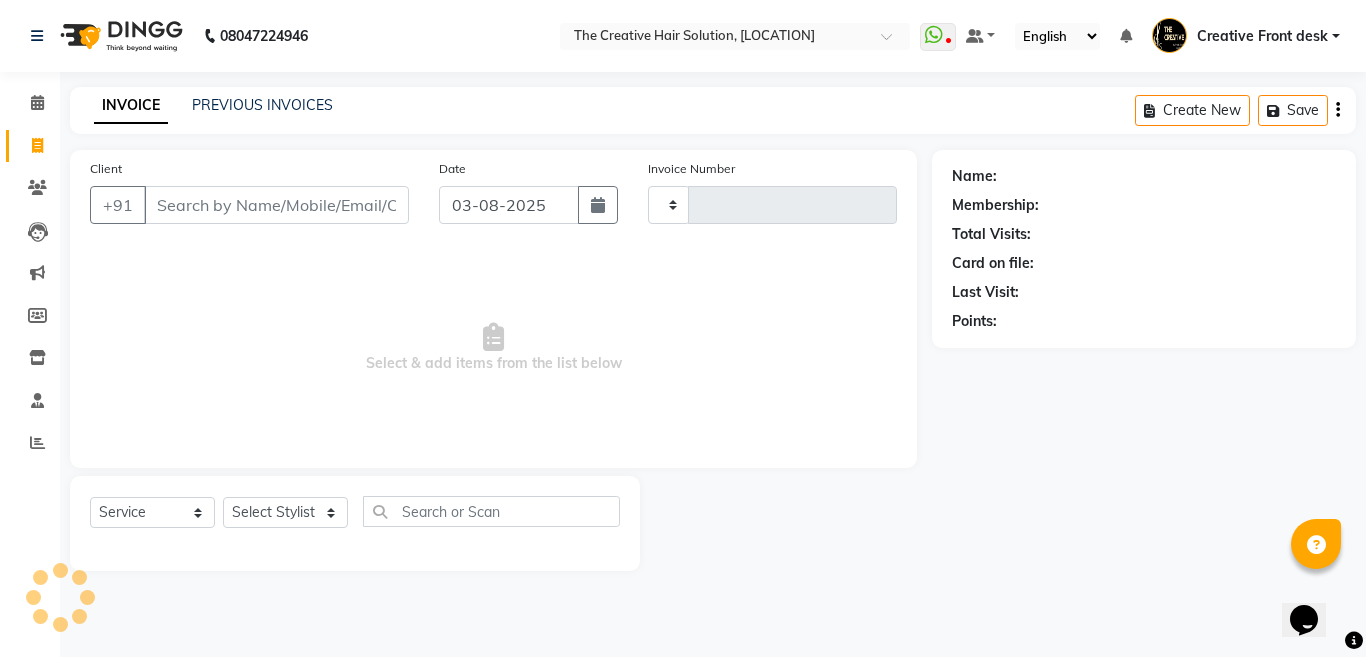 type on "2188" 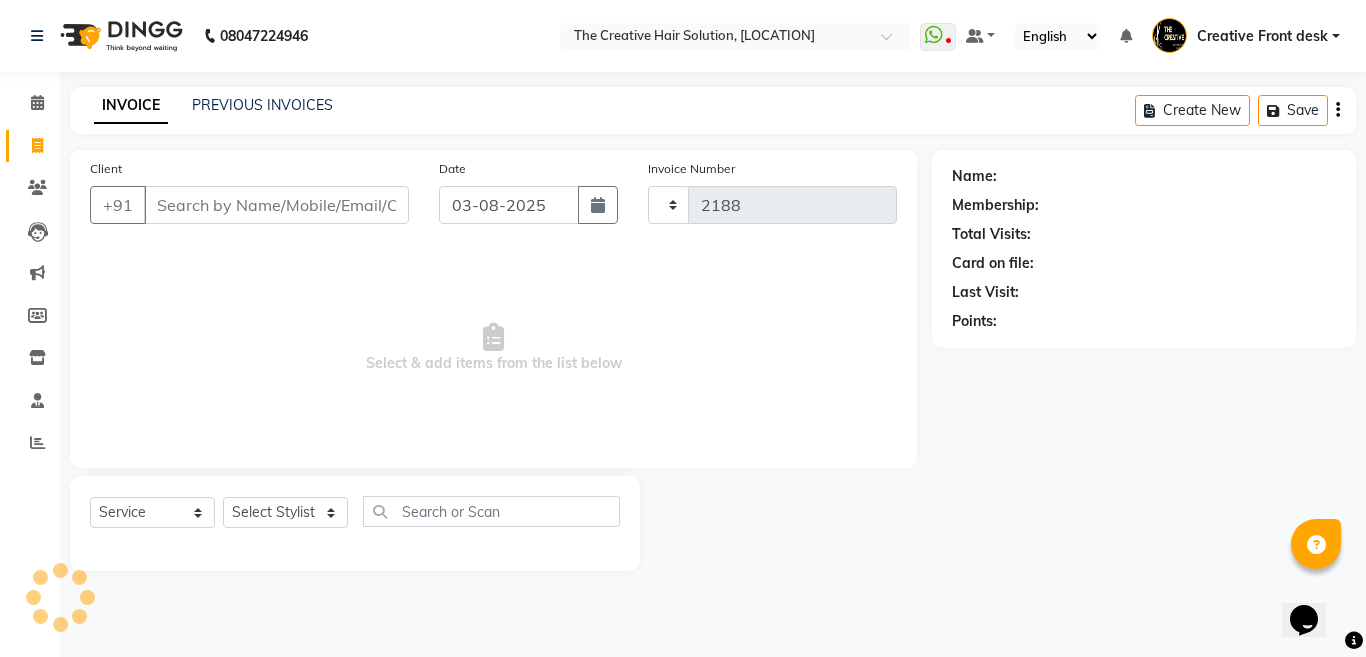 select on "146" 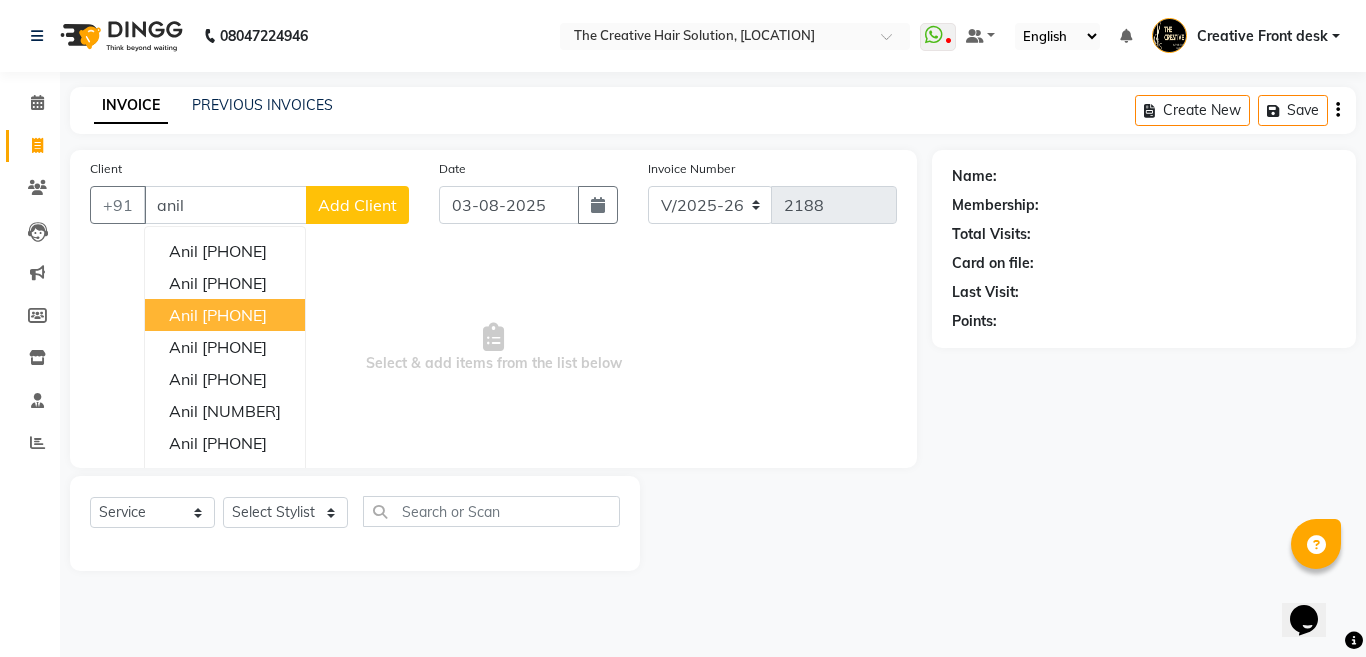 click on "[PHONE]" at bounding box center [234, 315] 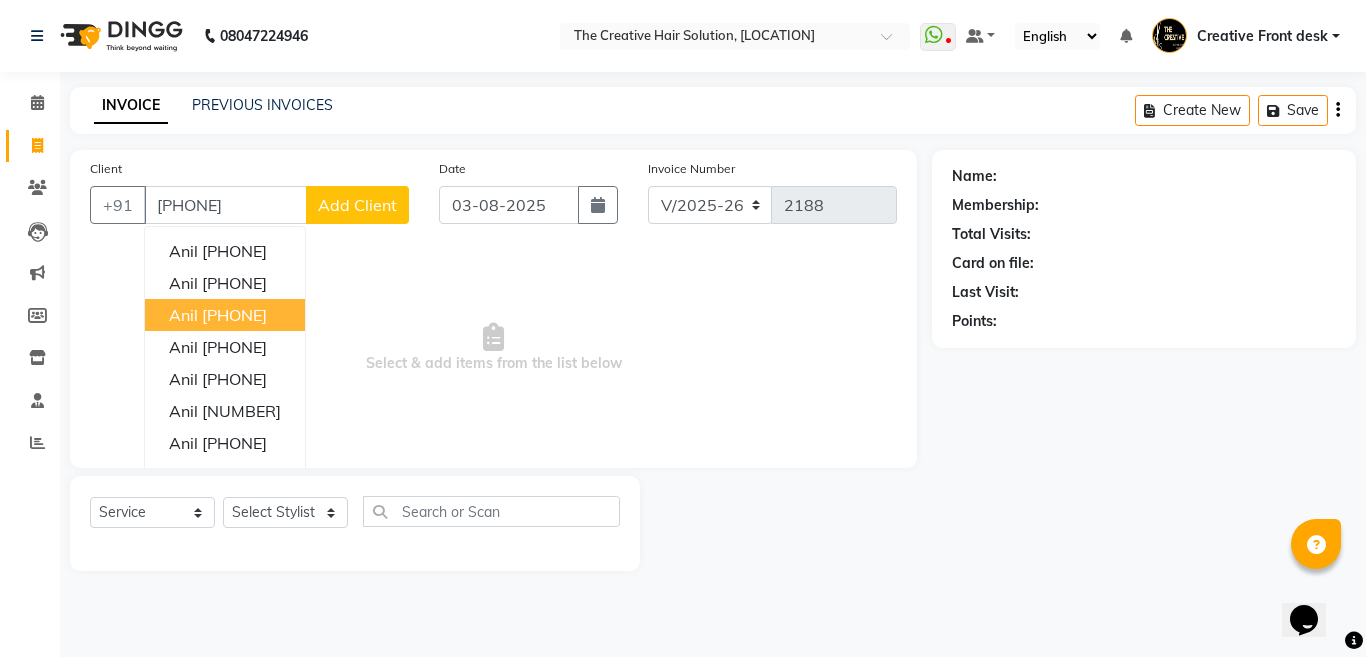 type on "[PHONE]" 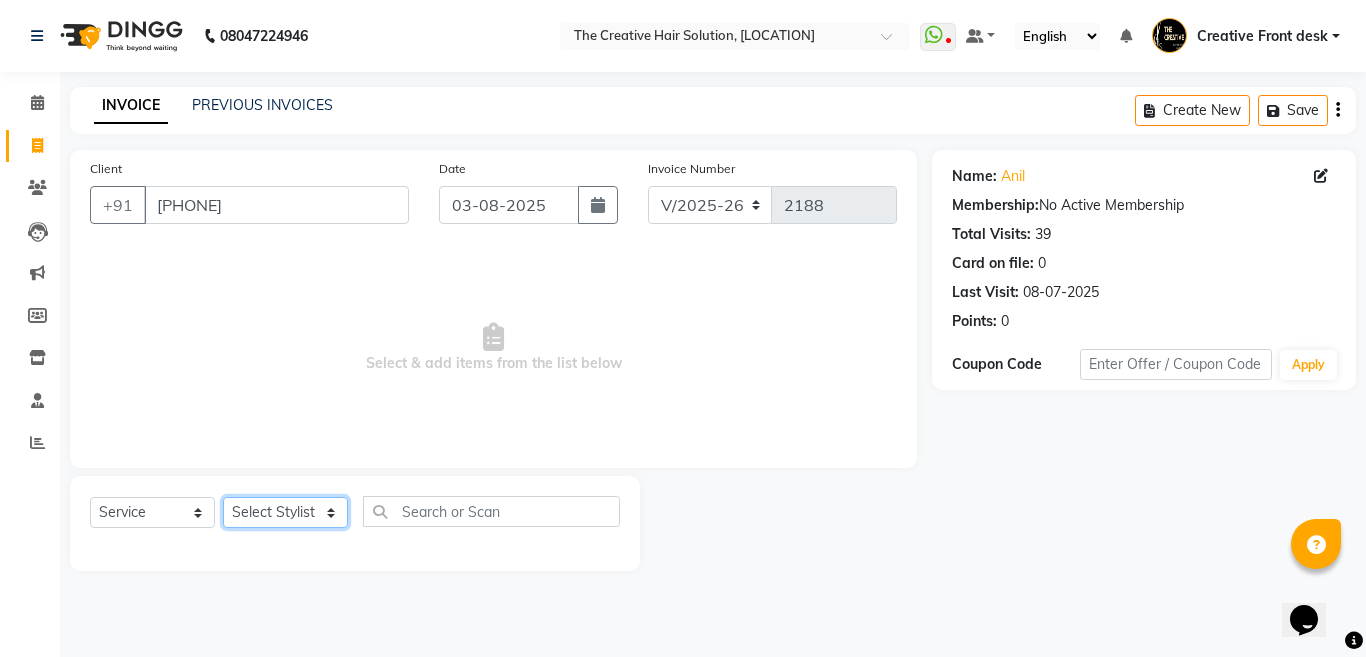 click on "Select Stylist Ankit Creative Front desk Deepak Firoz Geeta Golu Nisha Prince Priyanka Satyam Savita Shivam Shubham Sonu Sir Swapnil Taruna Panjwani Umesh Vidya" 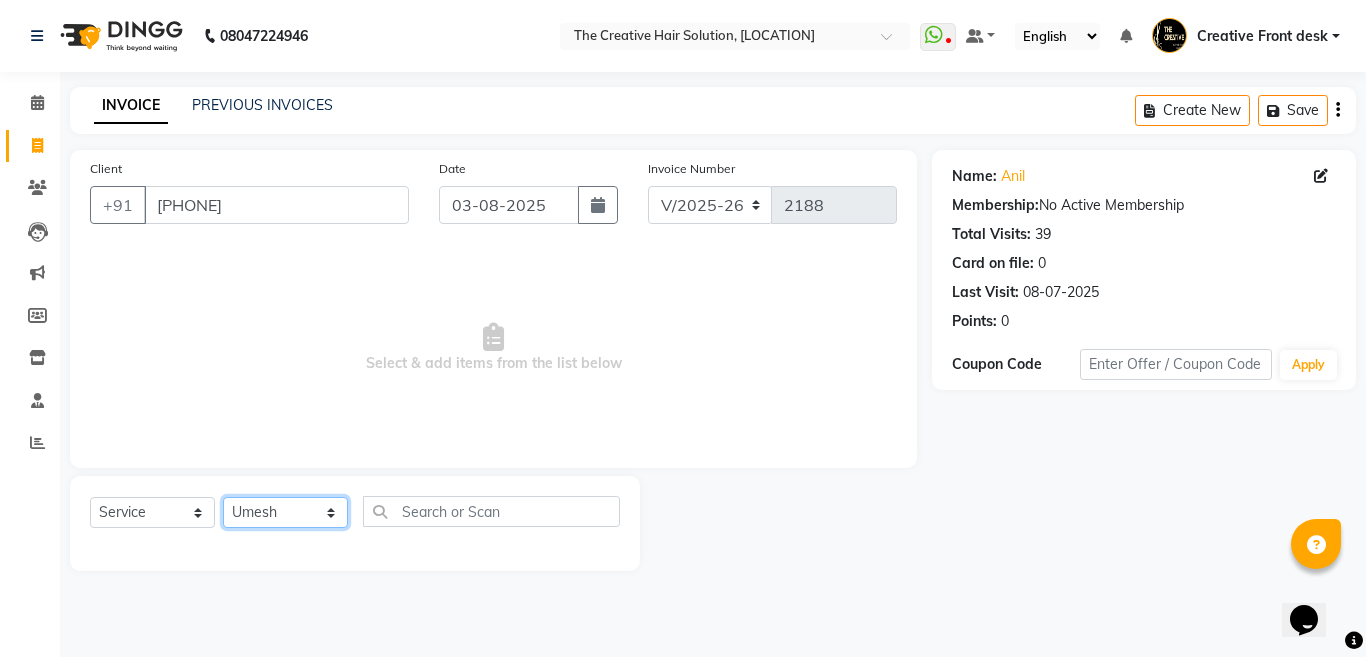 click on "Select Stylist Ankit Creative Front desk Deepak Firoz Geeta Golu Nisha Prince Priyanka Satyam Savita Shivam Shubham Sonu Sir Swapnil Taruna Panjwani Umesh Vidya" 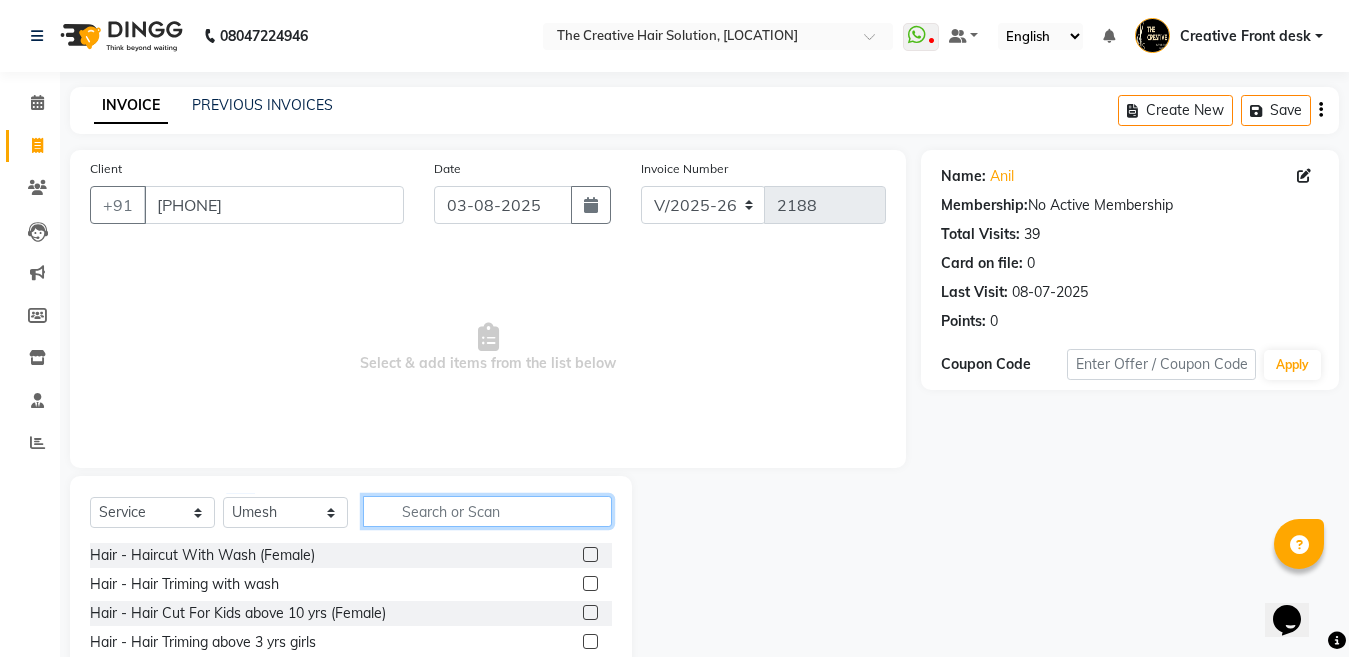 click 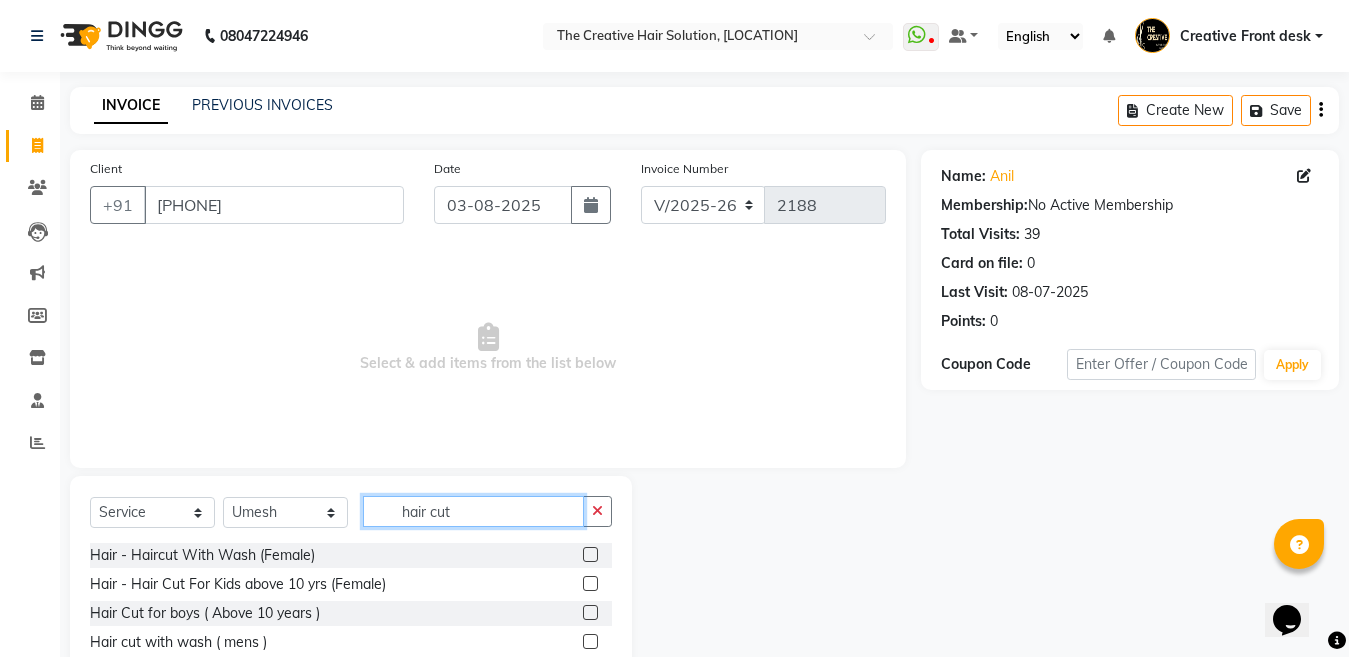 type on "hair cut" 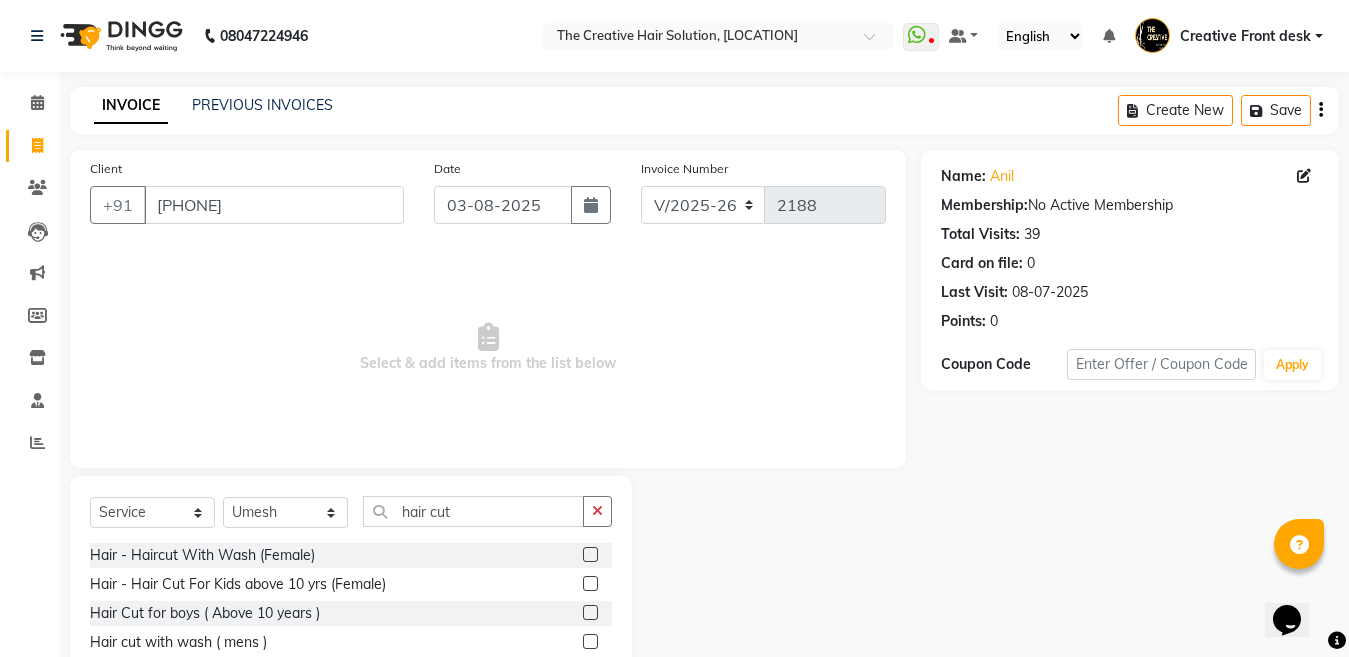 click 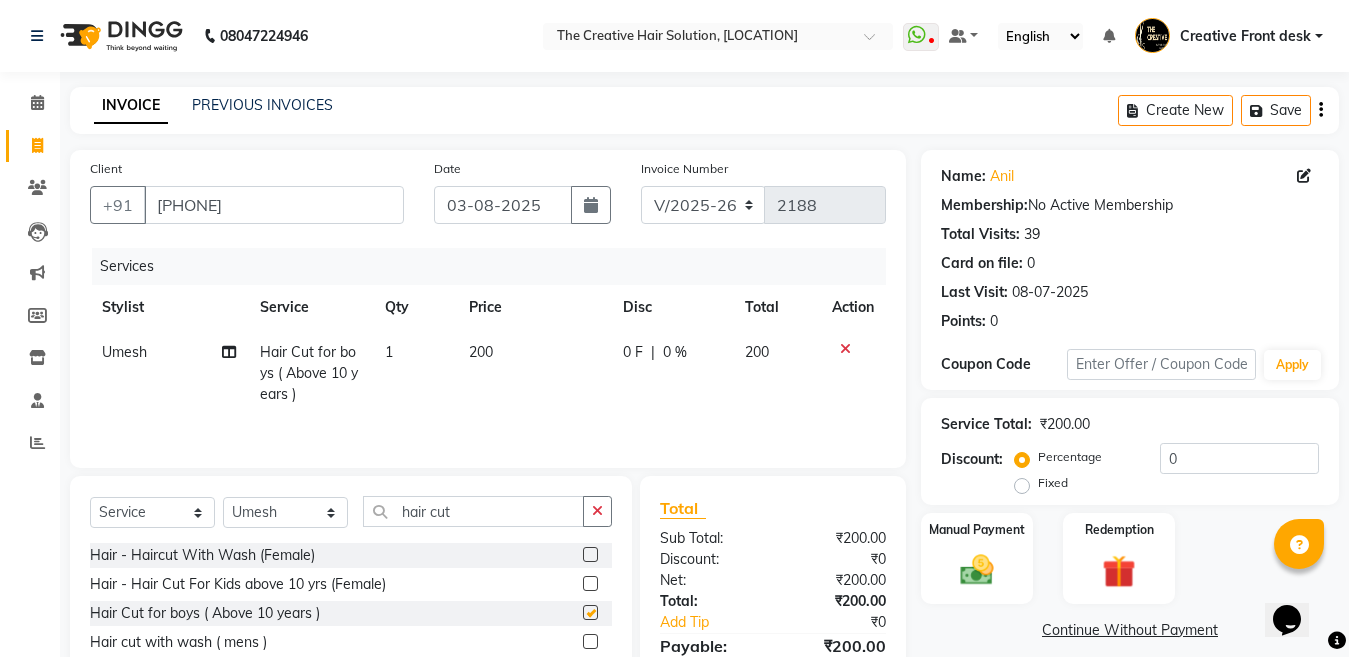 checkbox on "false" 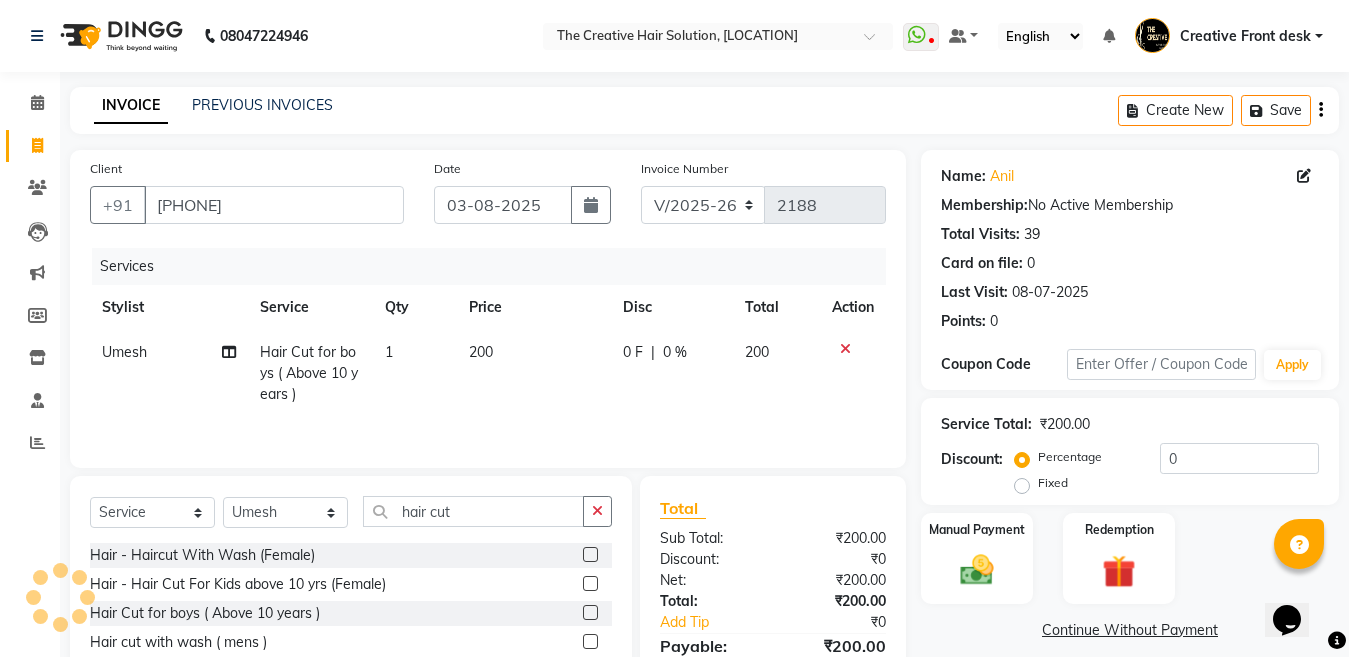 click on "200" 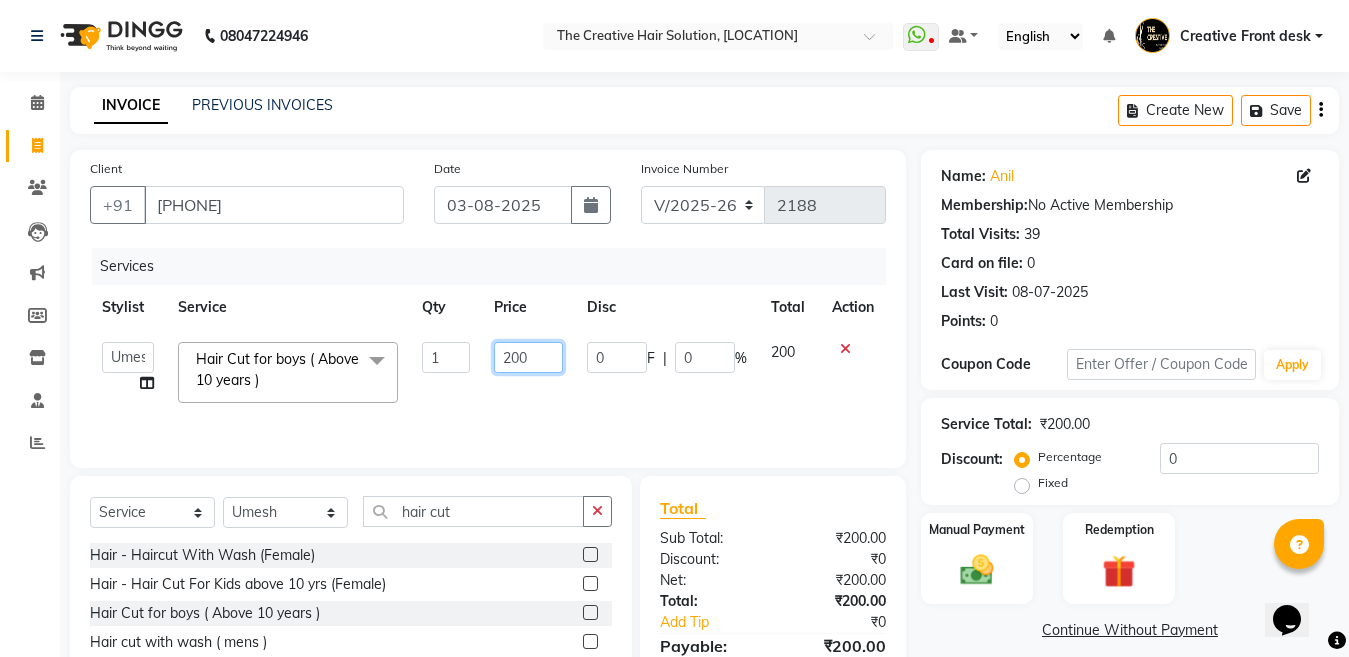 click on "200" 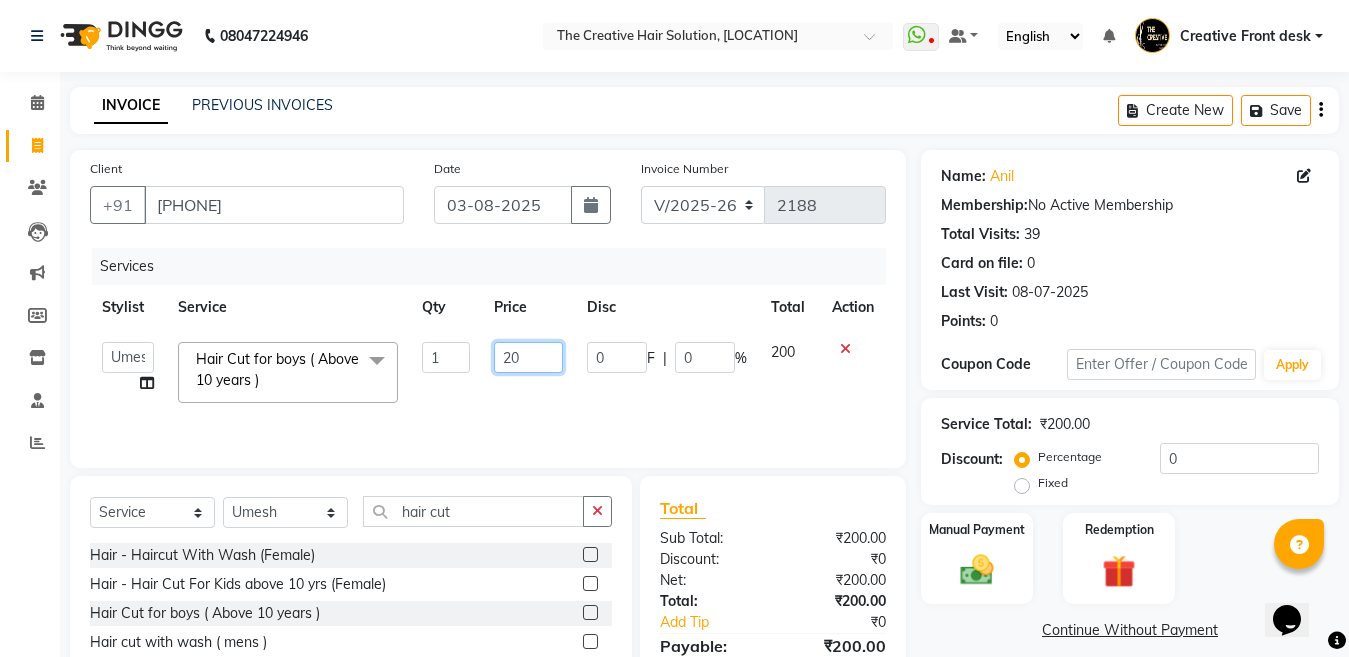 type on "2" 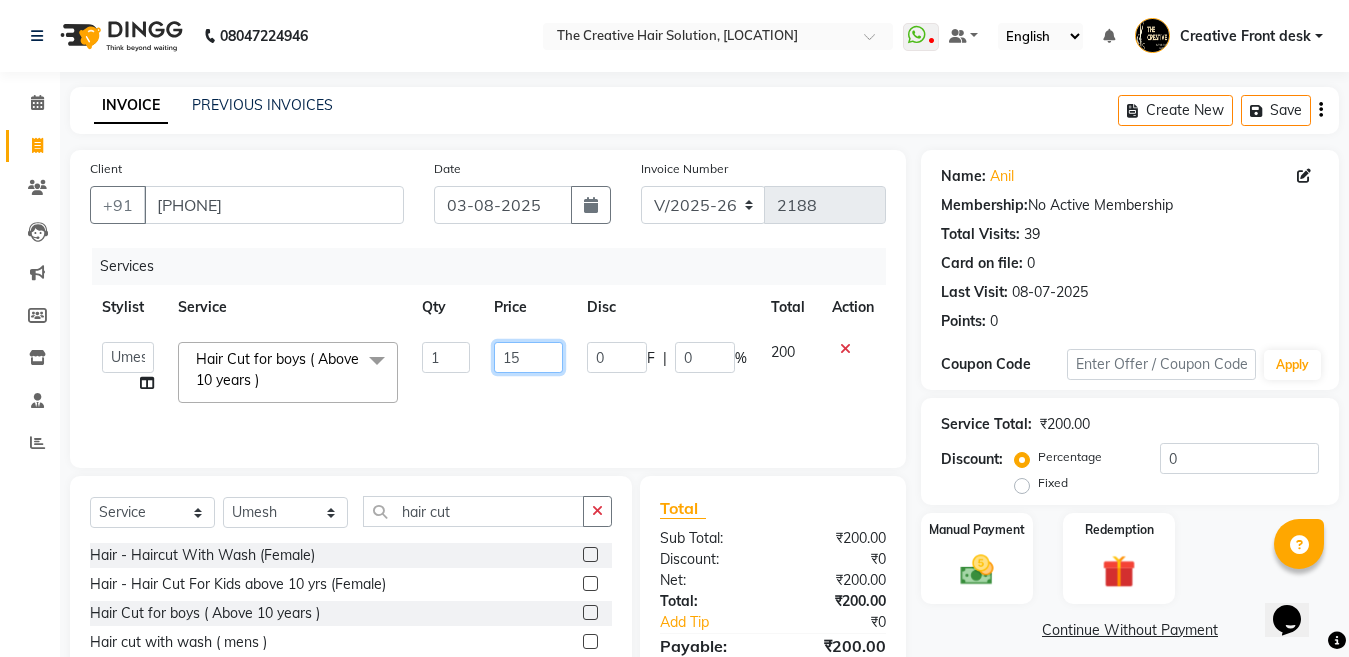 type on "150" 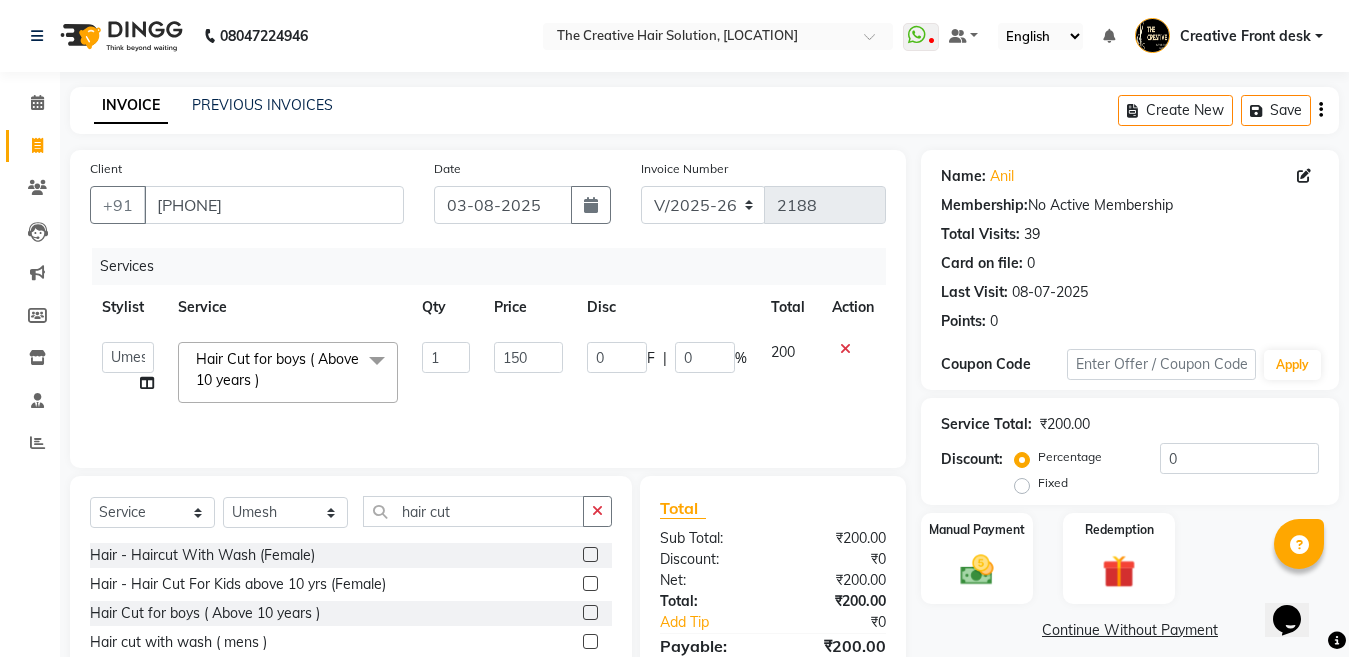 click on "150" 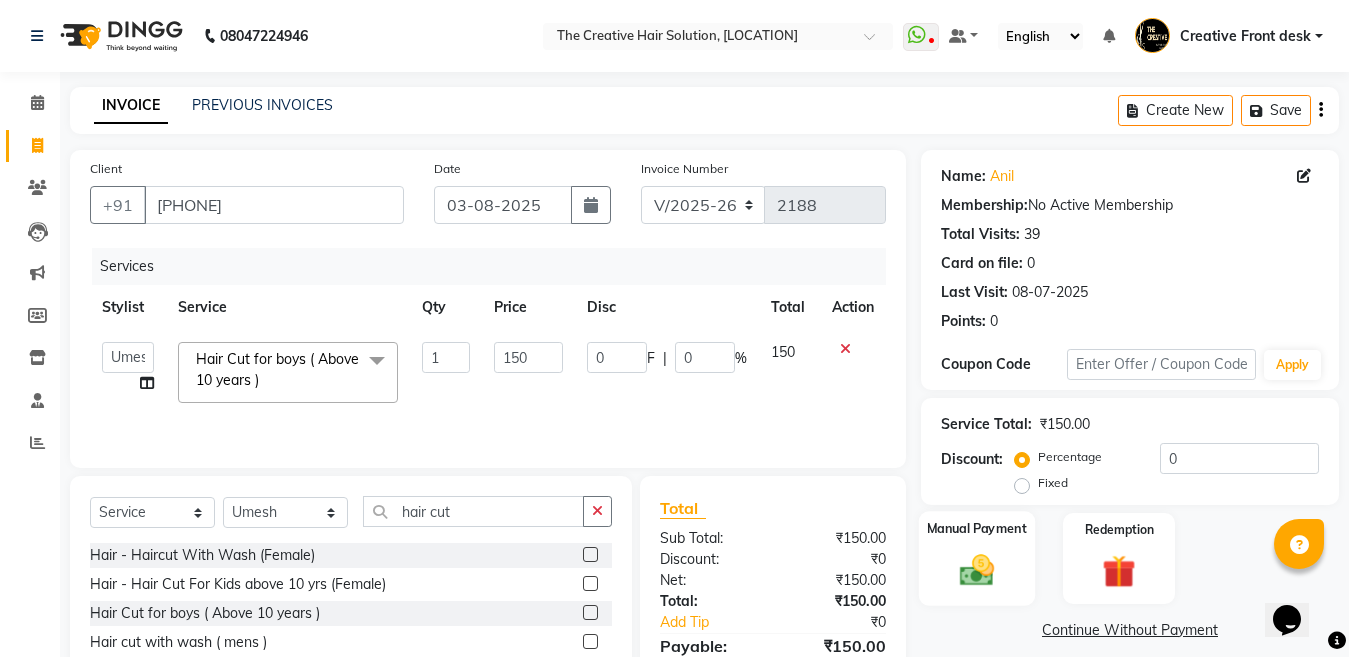click 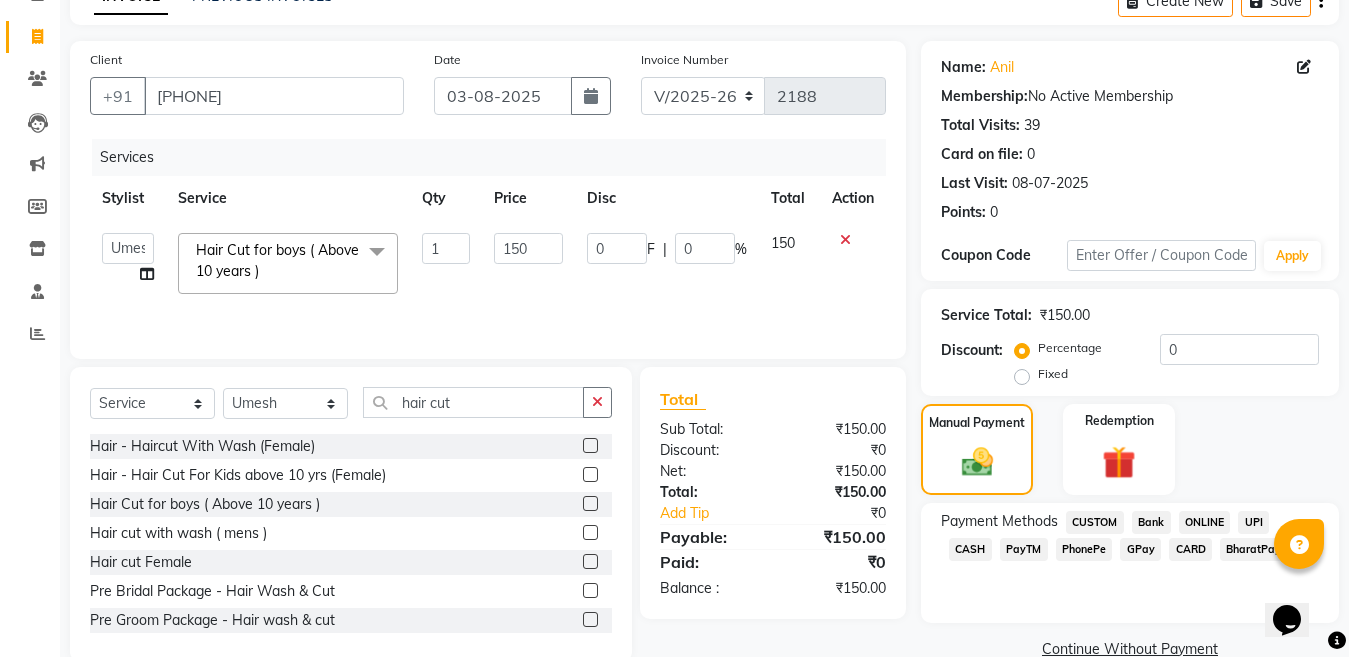scroll, scrollTop: 146, scrollLeft: 0, axis: vertical 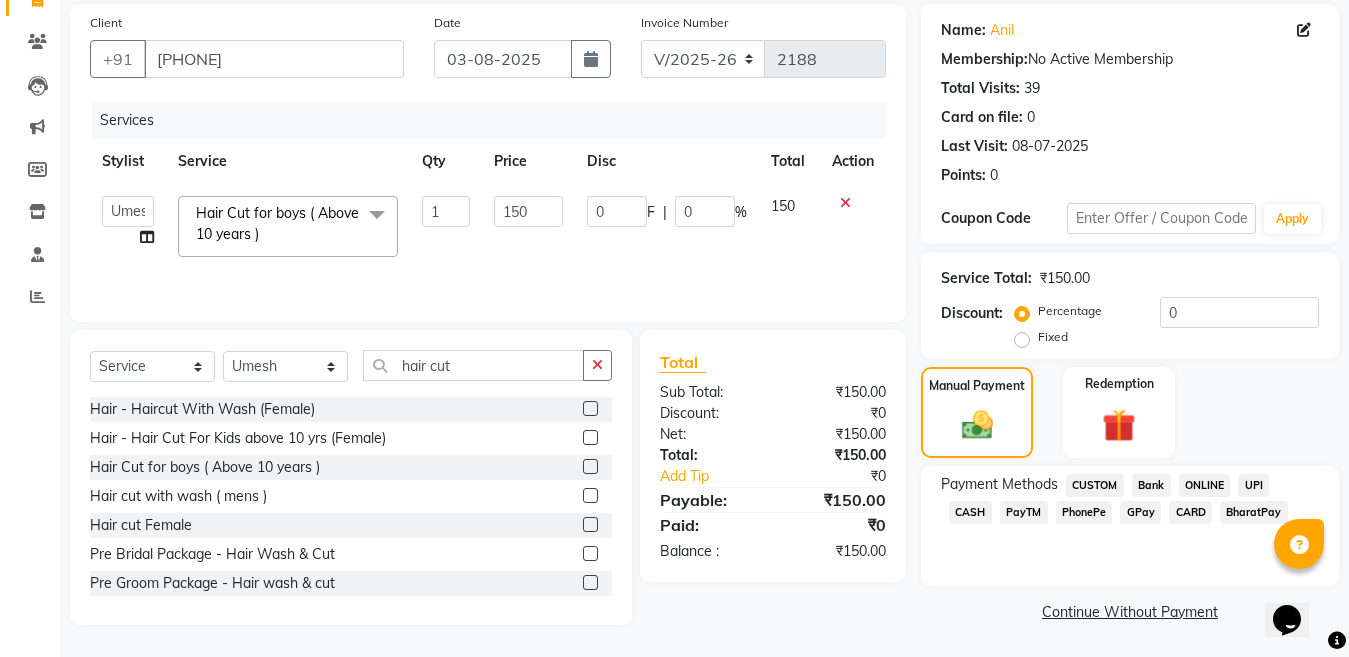 click on "CASH" 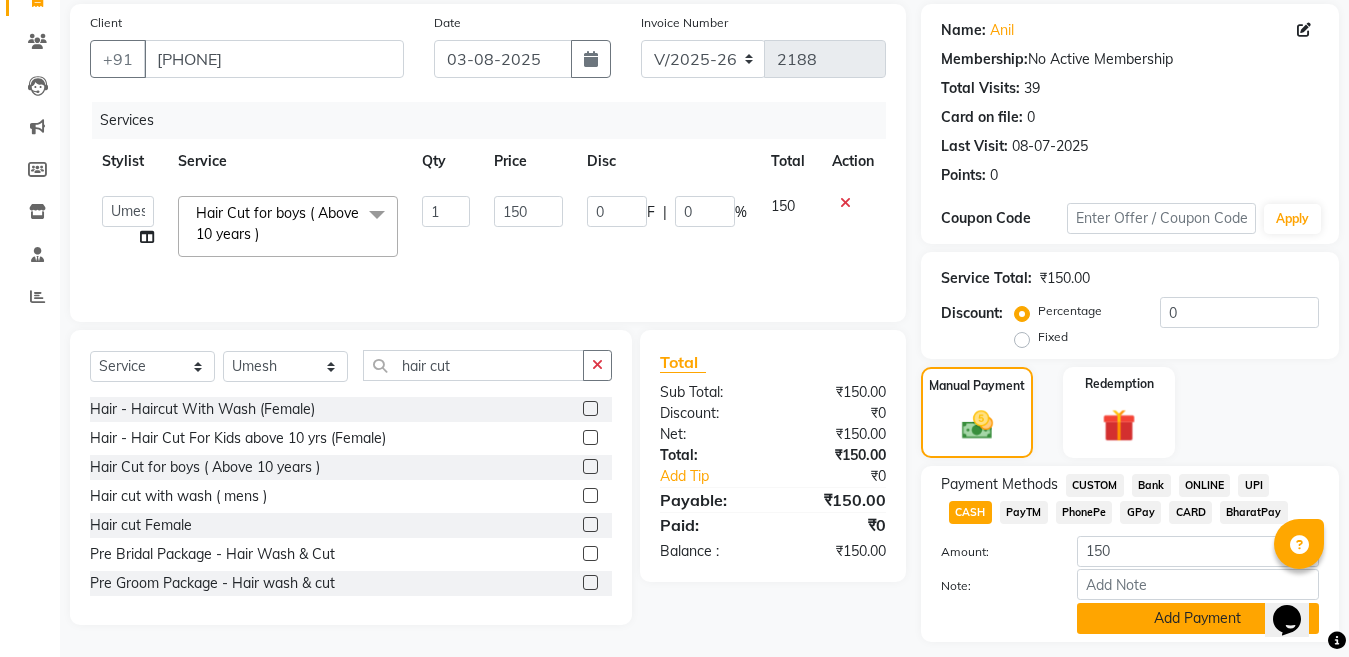 click on "Add Payment" 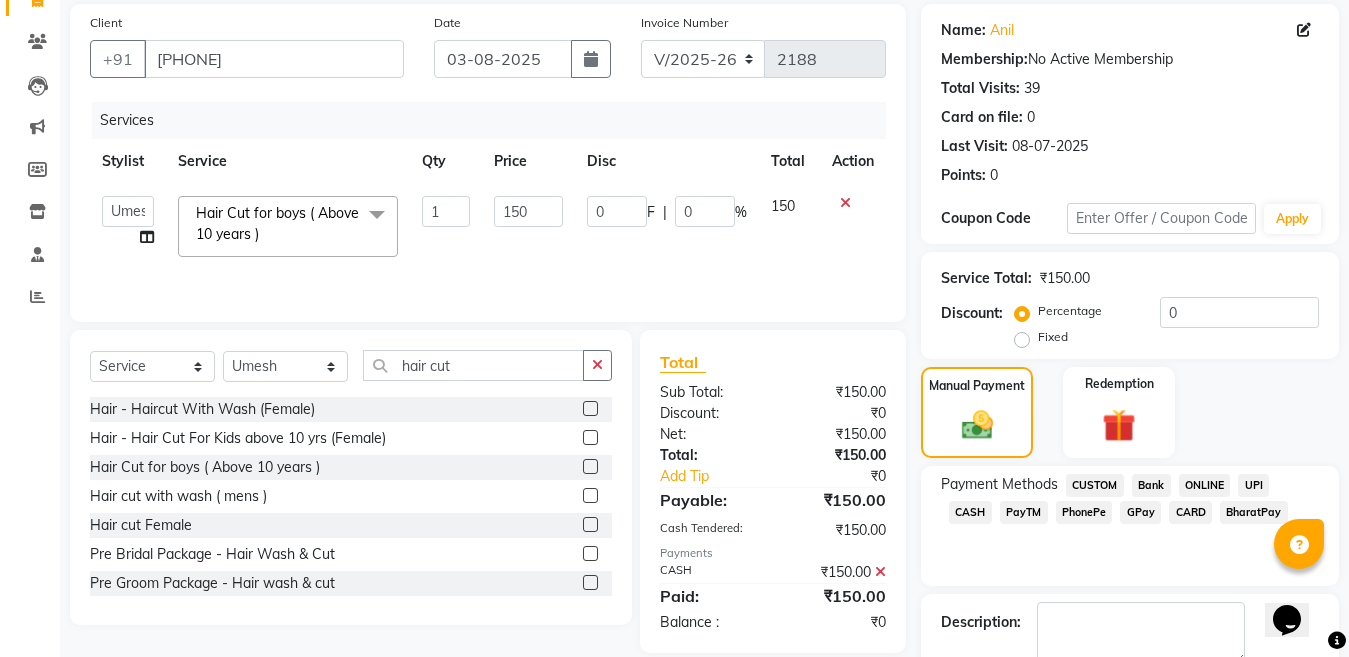 scroll, scrollTop: 259, scrollLeft: 0, axis: vertical 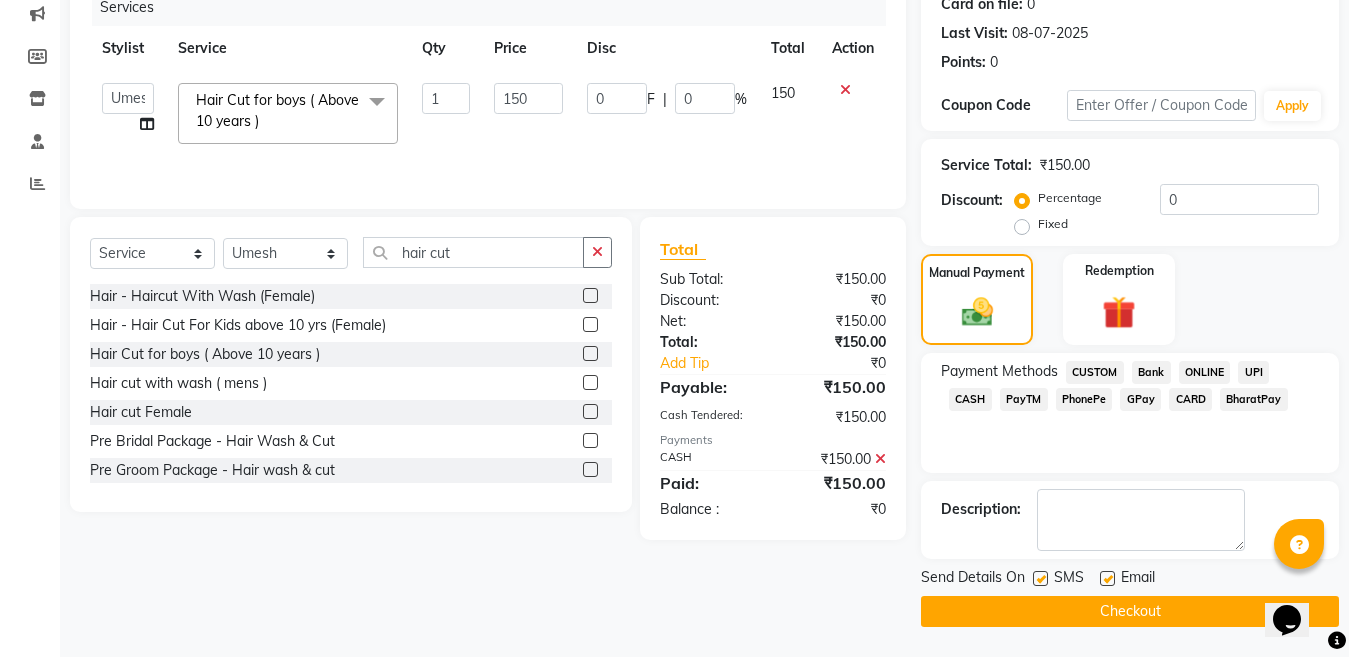 click 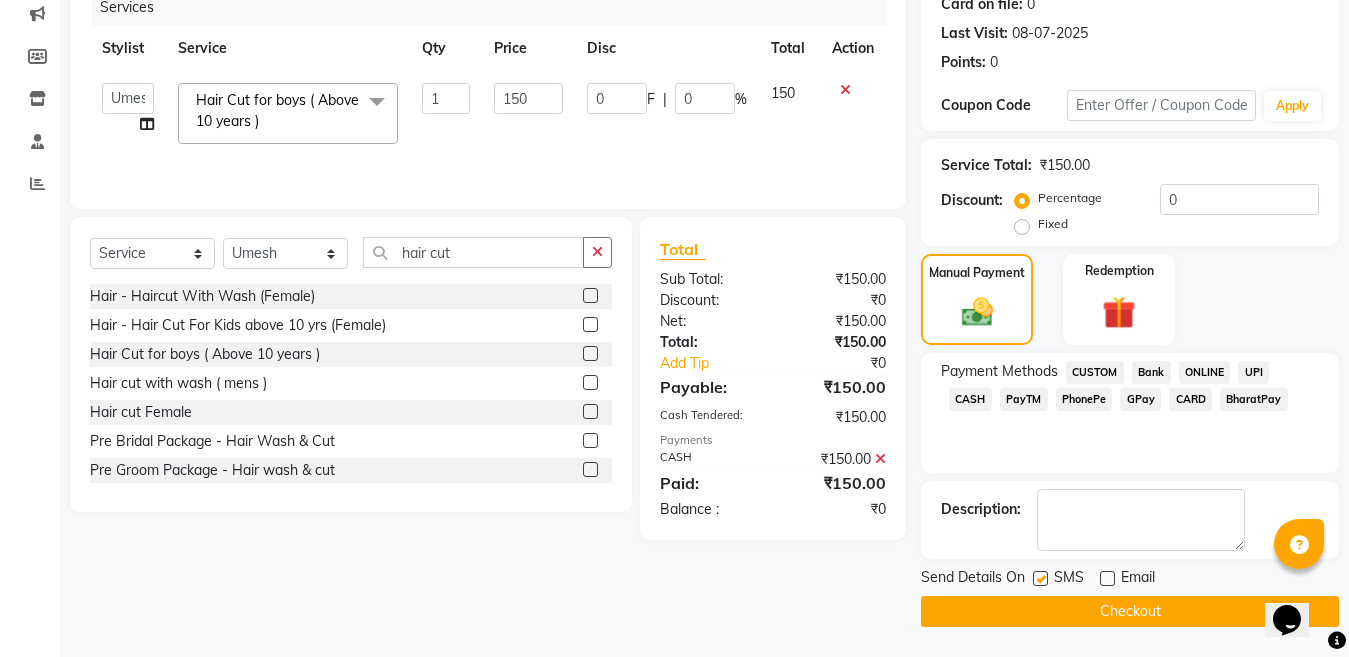click 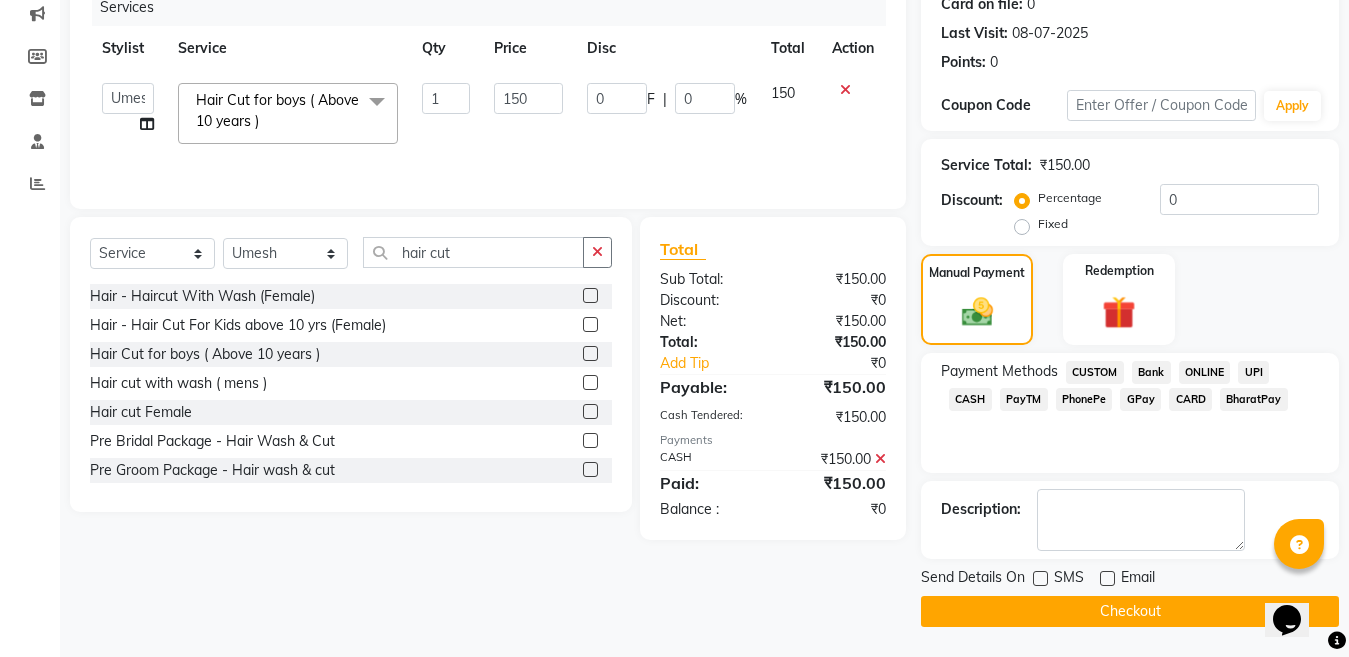 click on "Checkout" 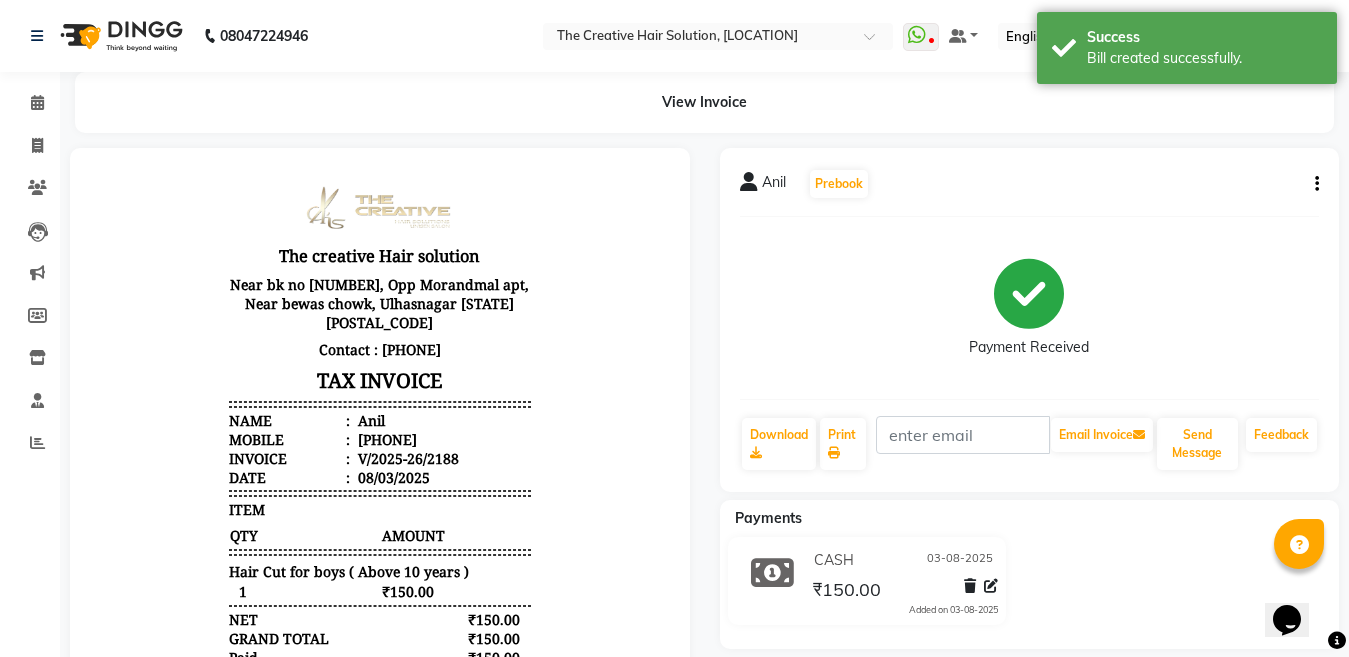 scroll, scrollTop: 0, scrollLeft: 0, axis: both 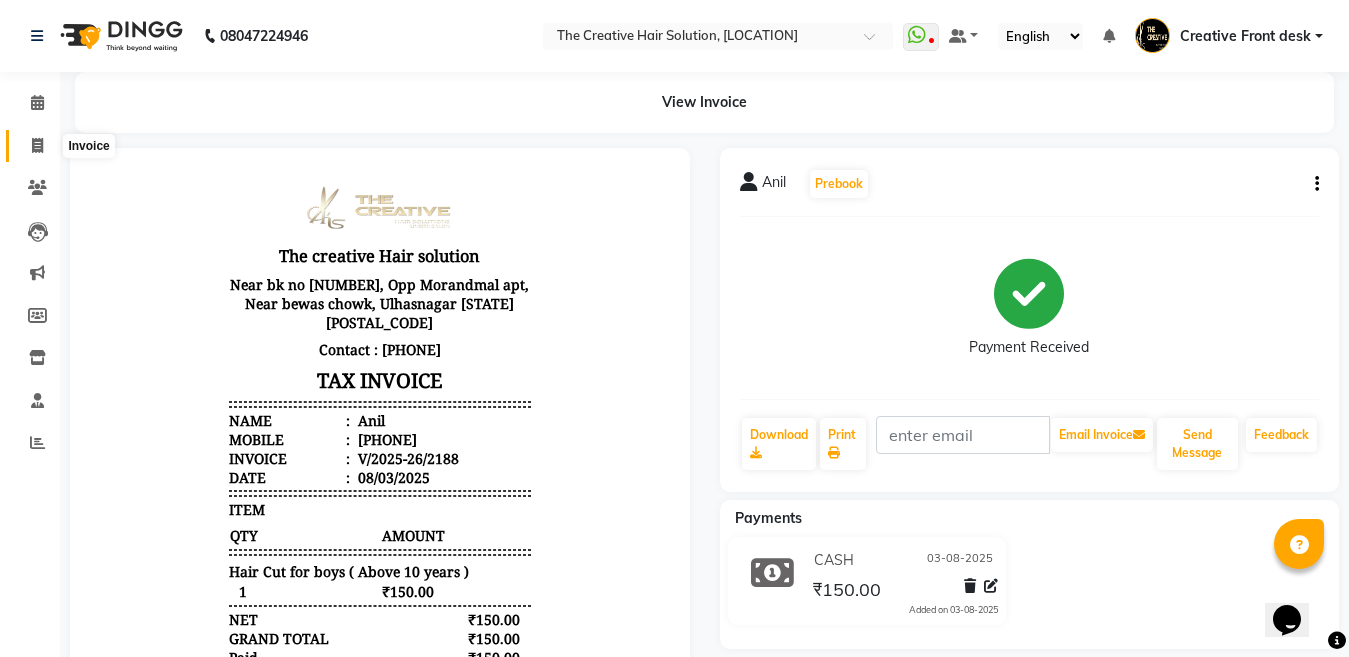 click 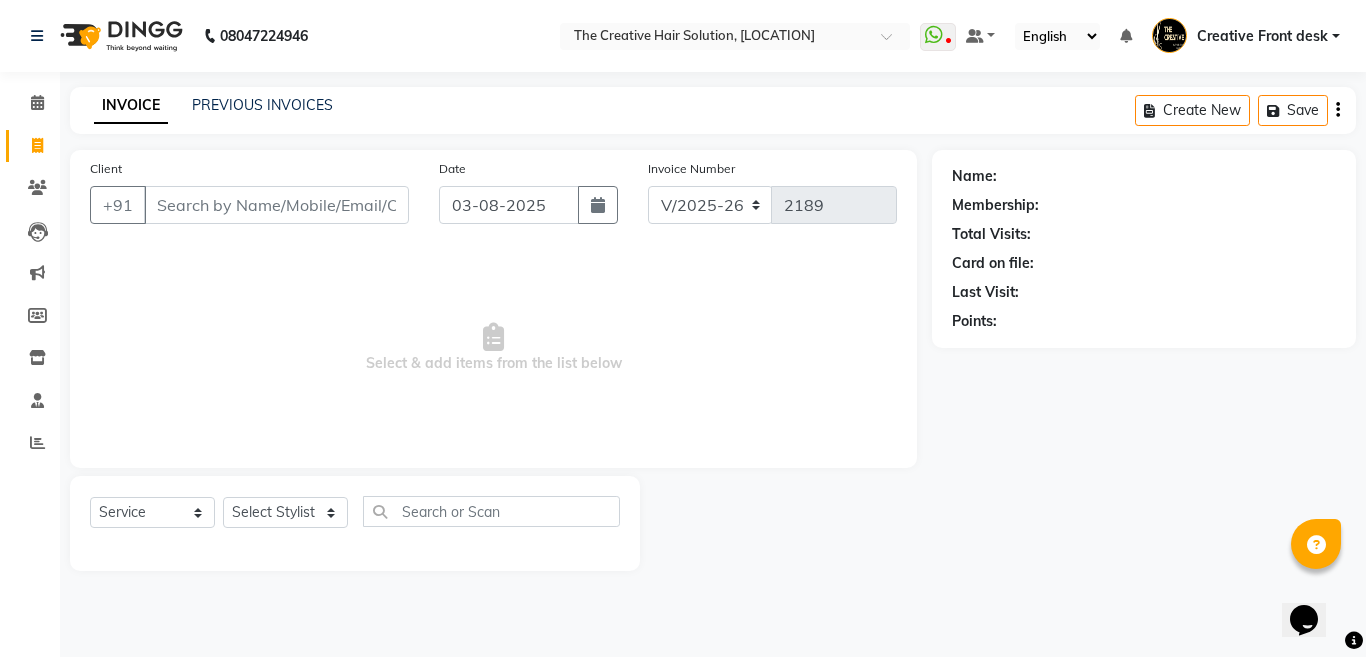 click on "Client" at bounding box center [276, 205] 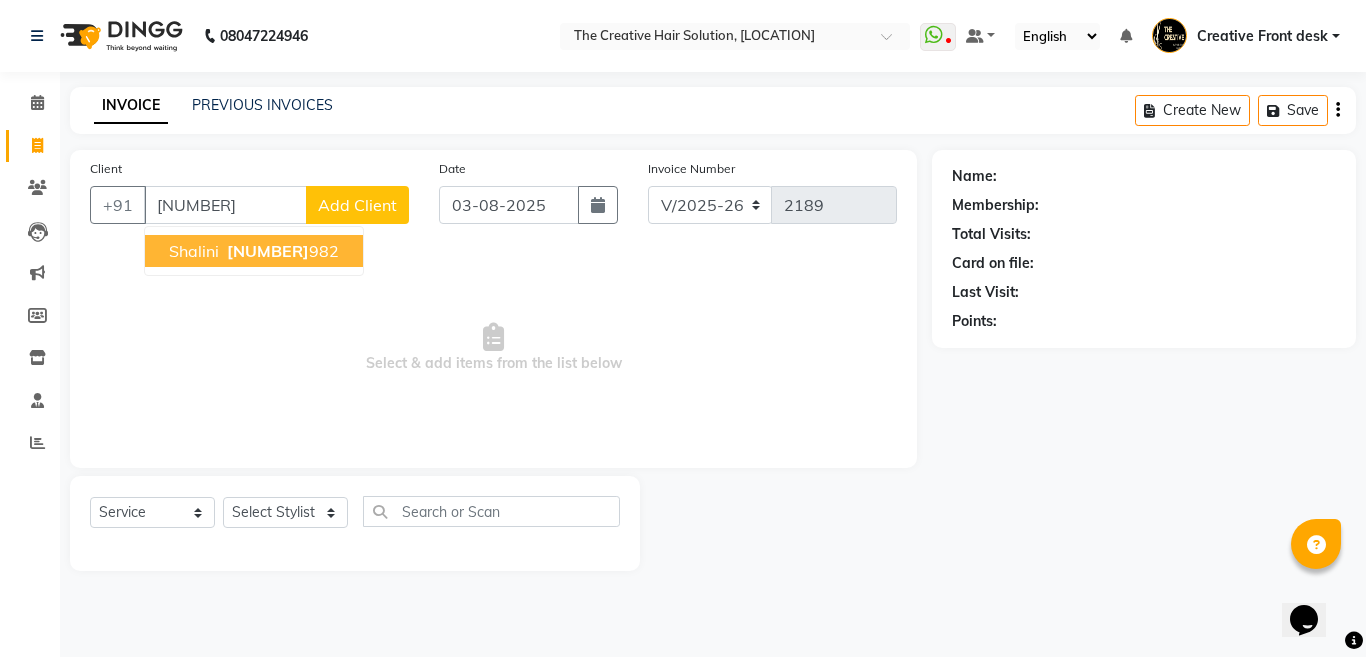 click on "[NUMBER]" at bounding box center [268, 251] 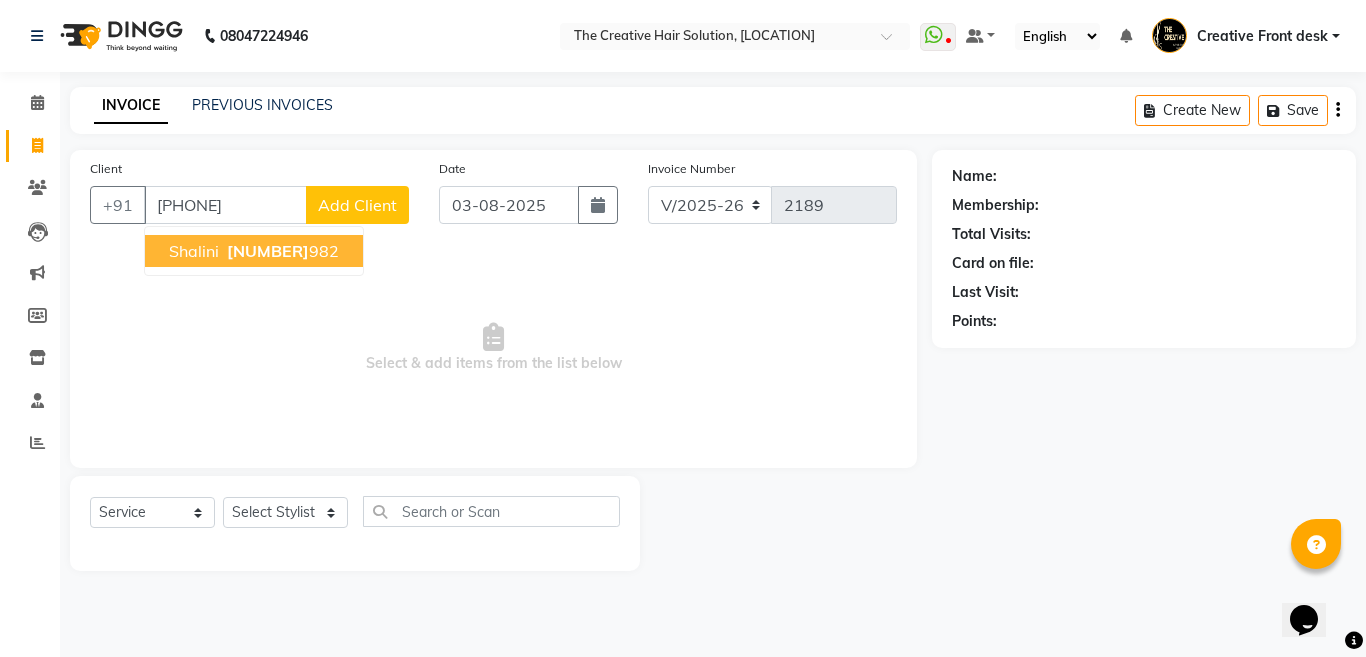 type on "[PHONE]" 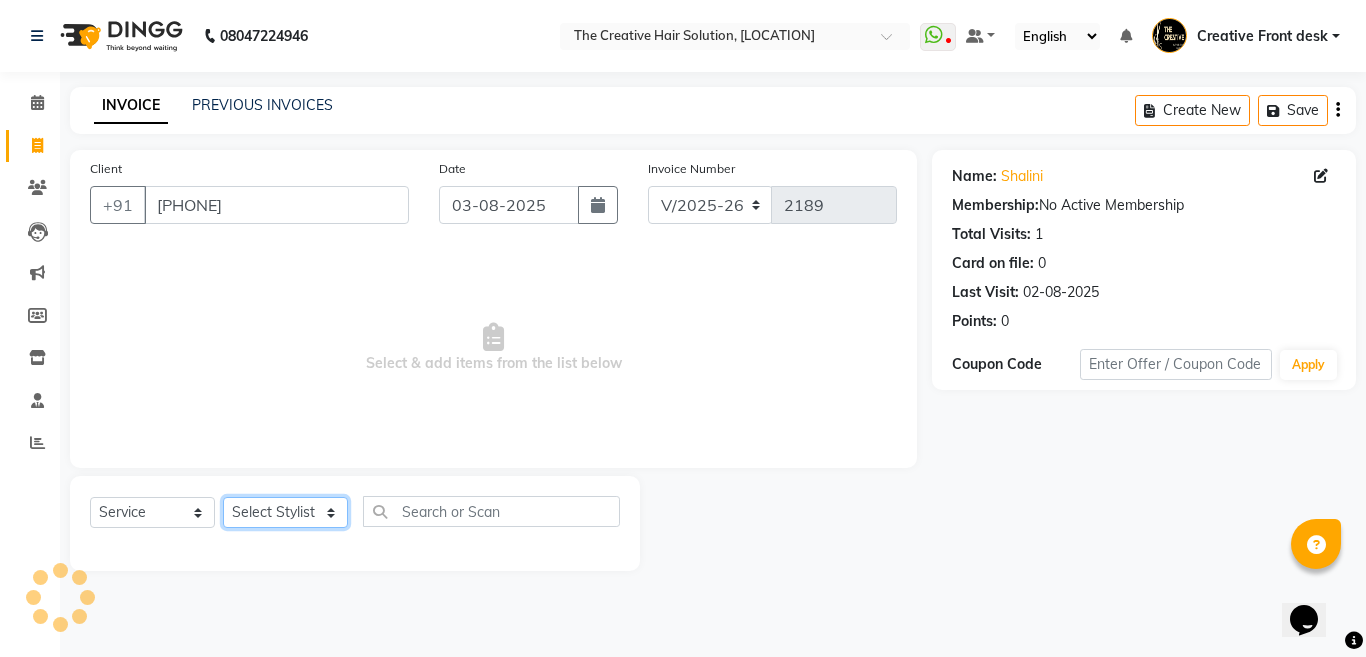 click on "Select Stylist Ankit Creative Front desk Deepak Firoz Geeta Golu Nisha Prince Priyanka Satyam Savita Shivam Shubham Sonu Sir Swapnil Taruna Panjwani Umesh Vidya" 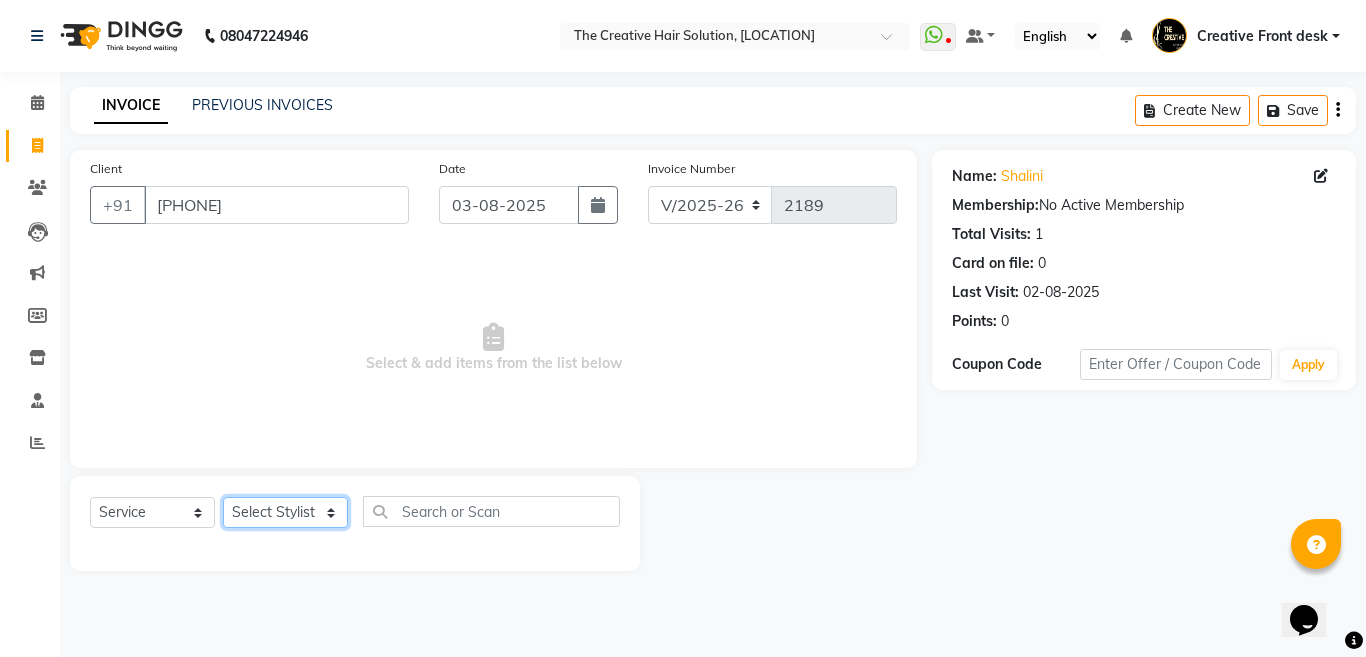 select on "[NUMBER]" 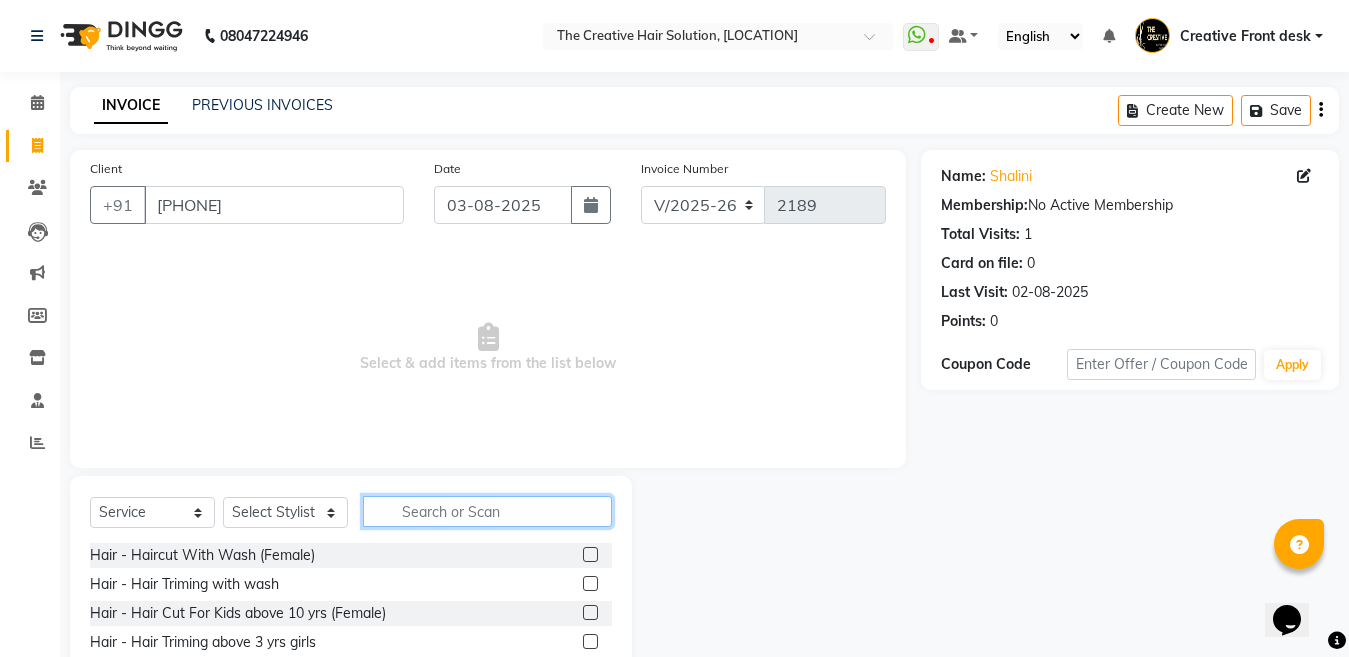 click 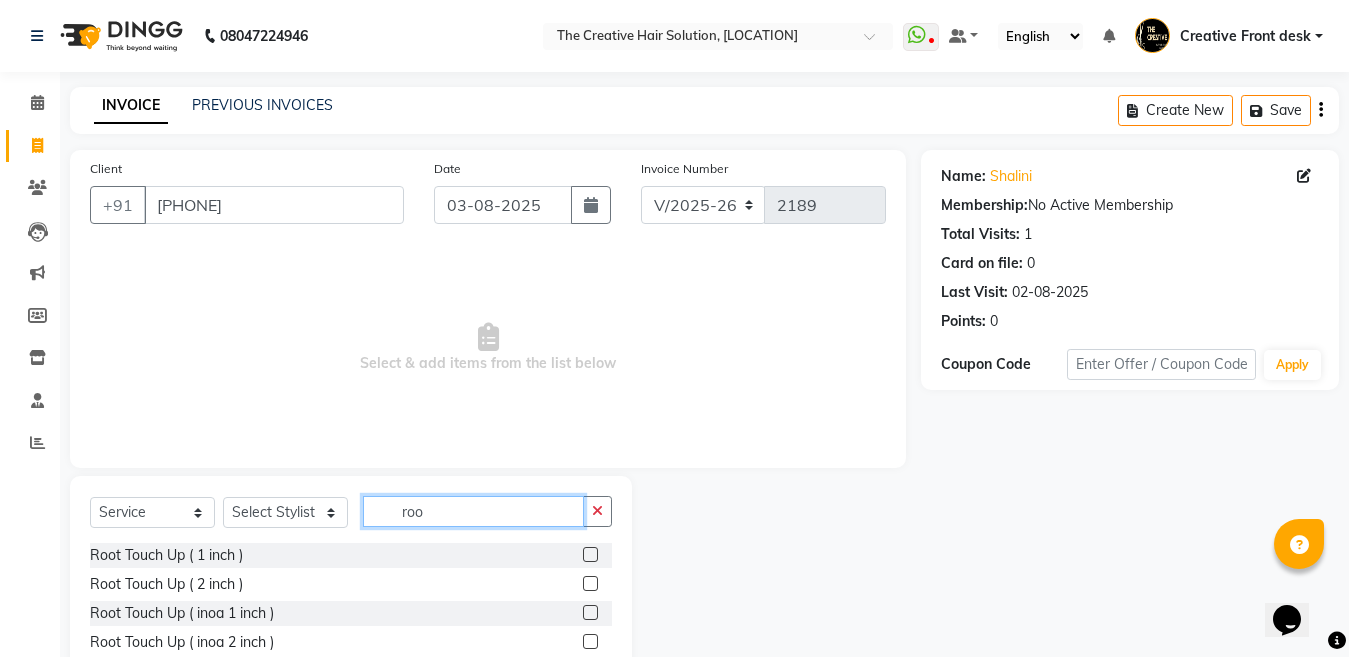 type on "roo" 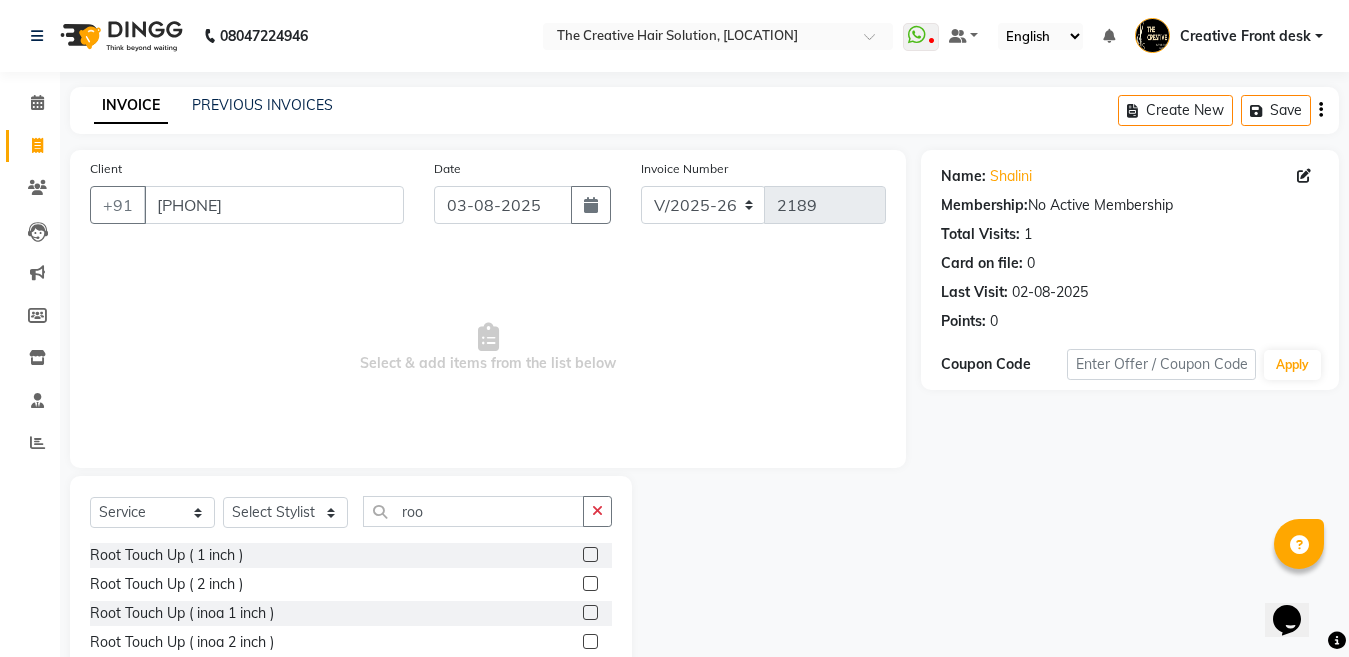 click 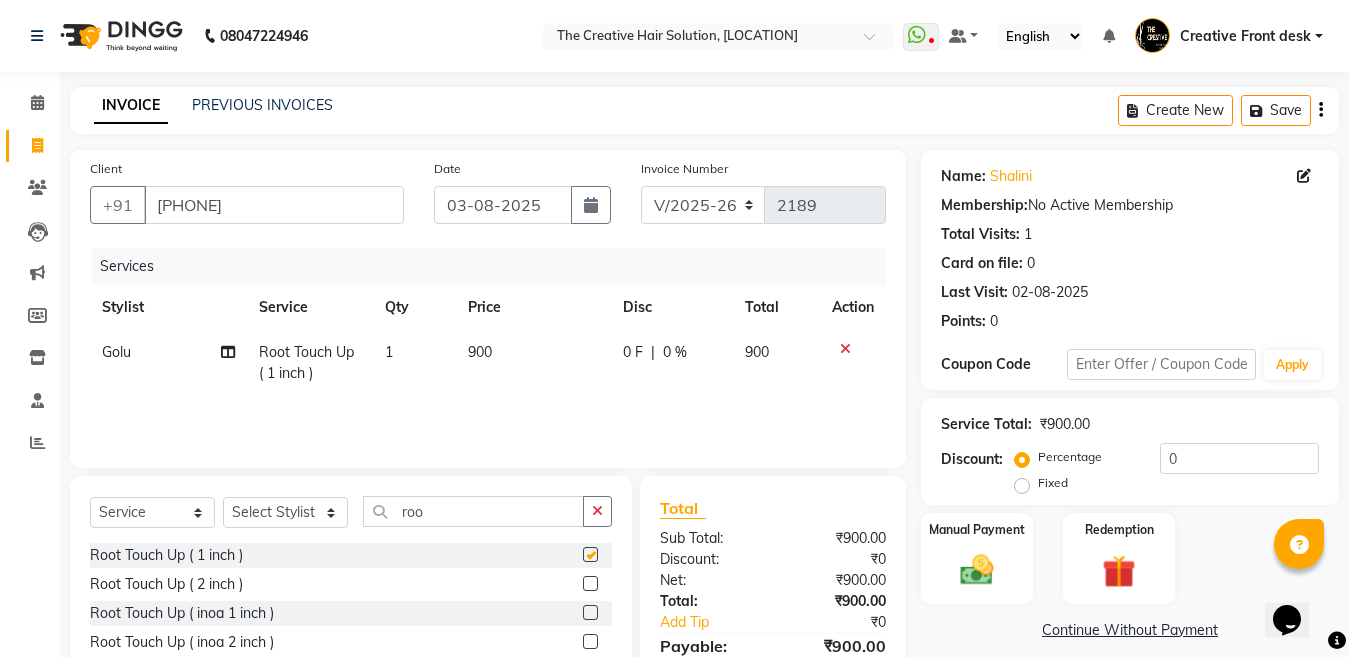 checkbox on "false" 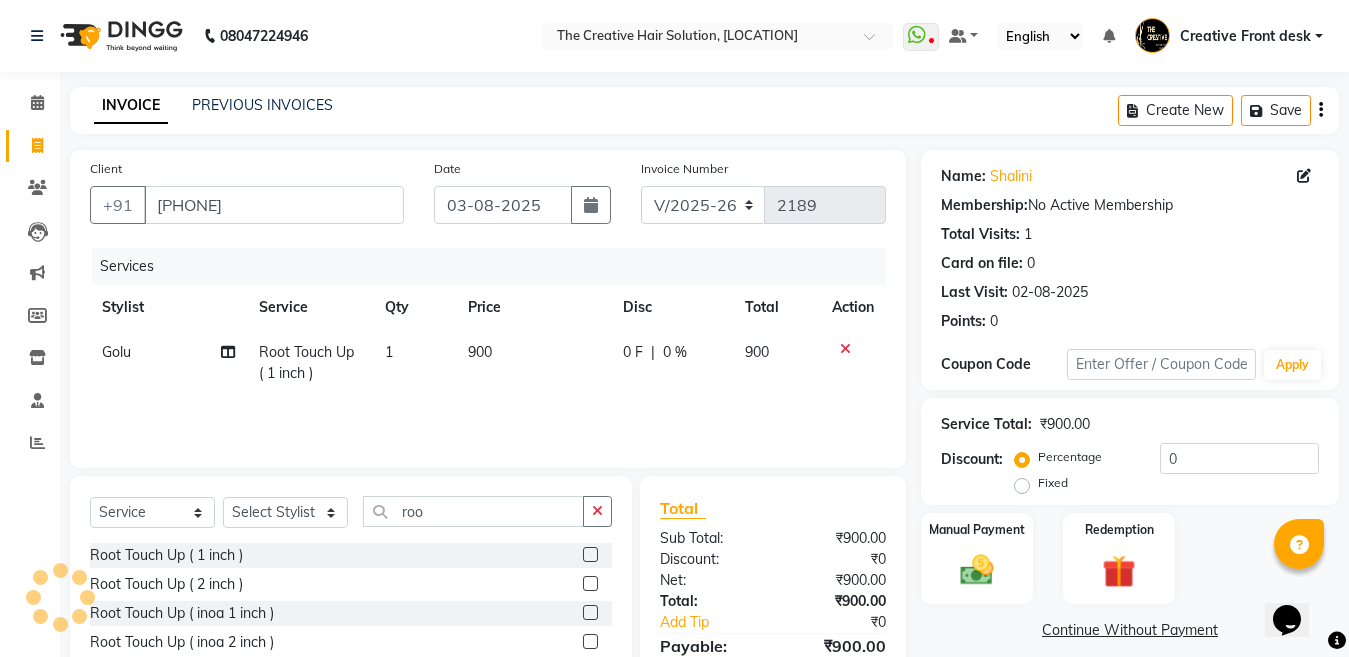 click on "900" 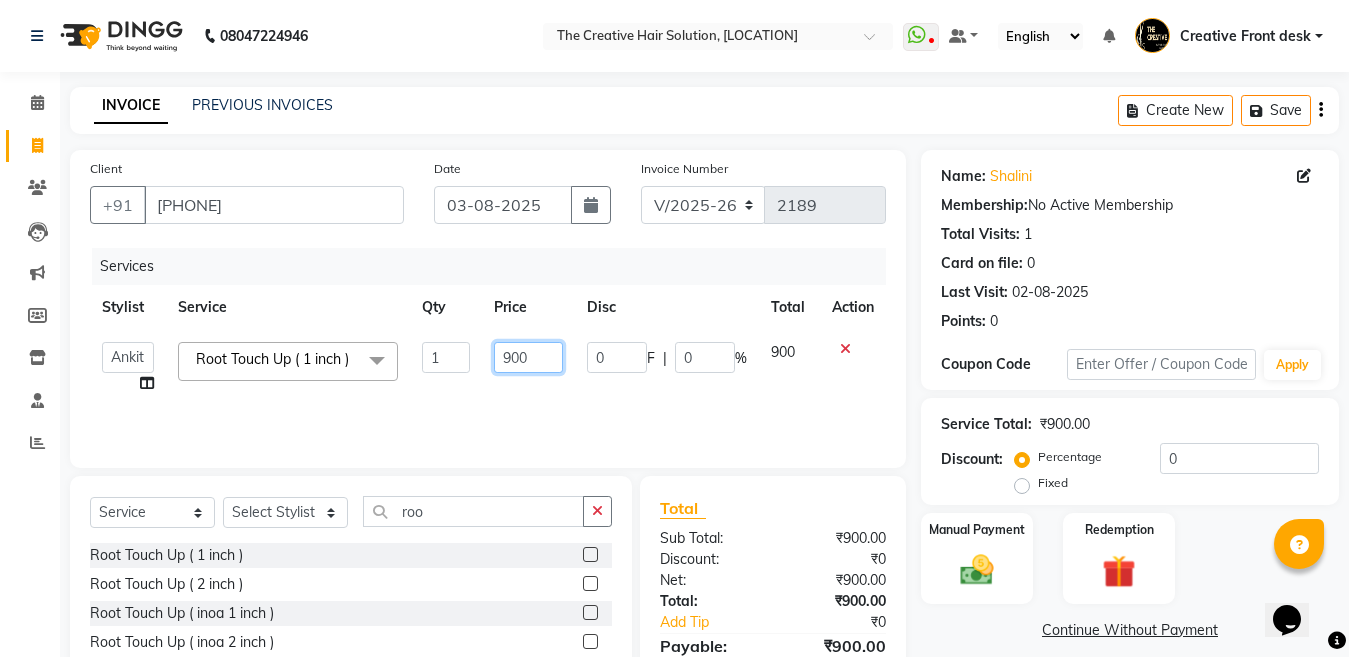 click on "900" 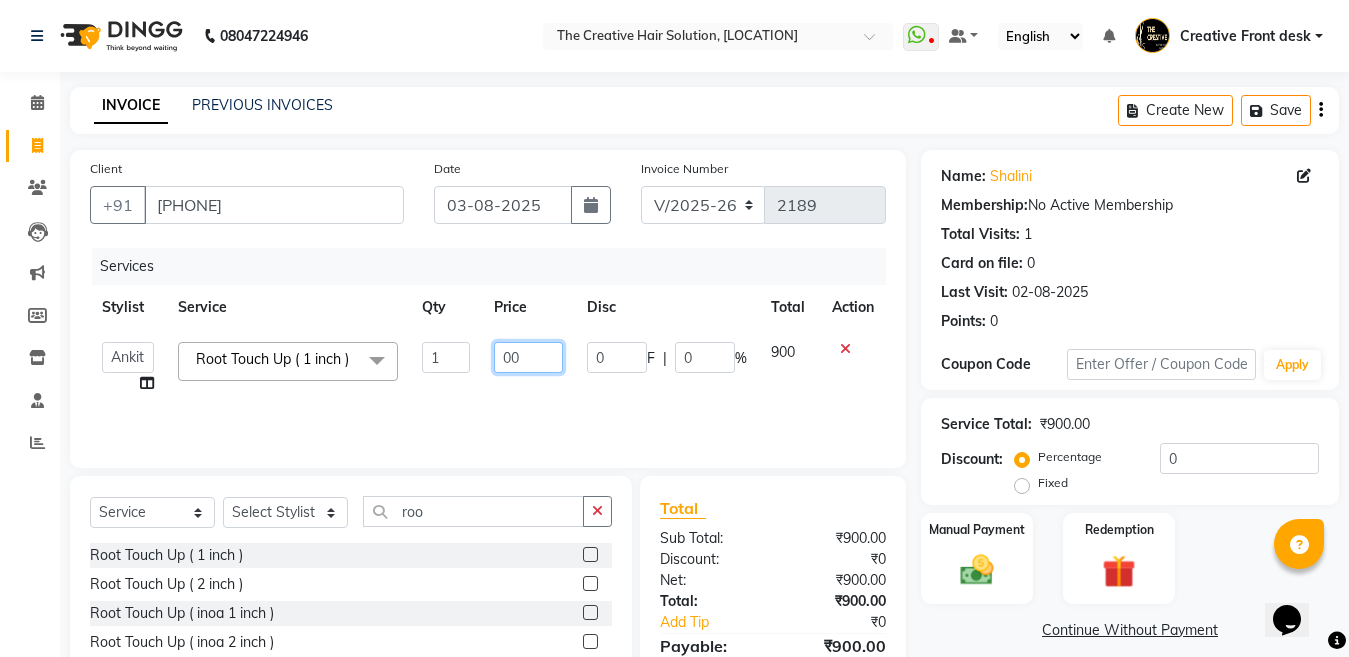 type on "600" 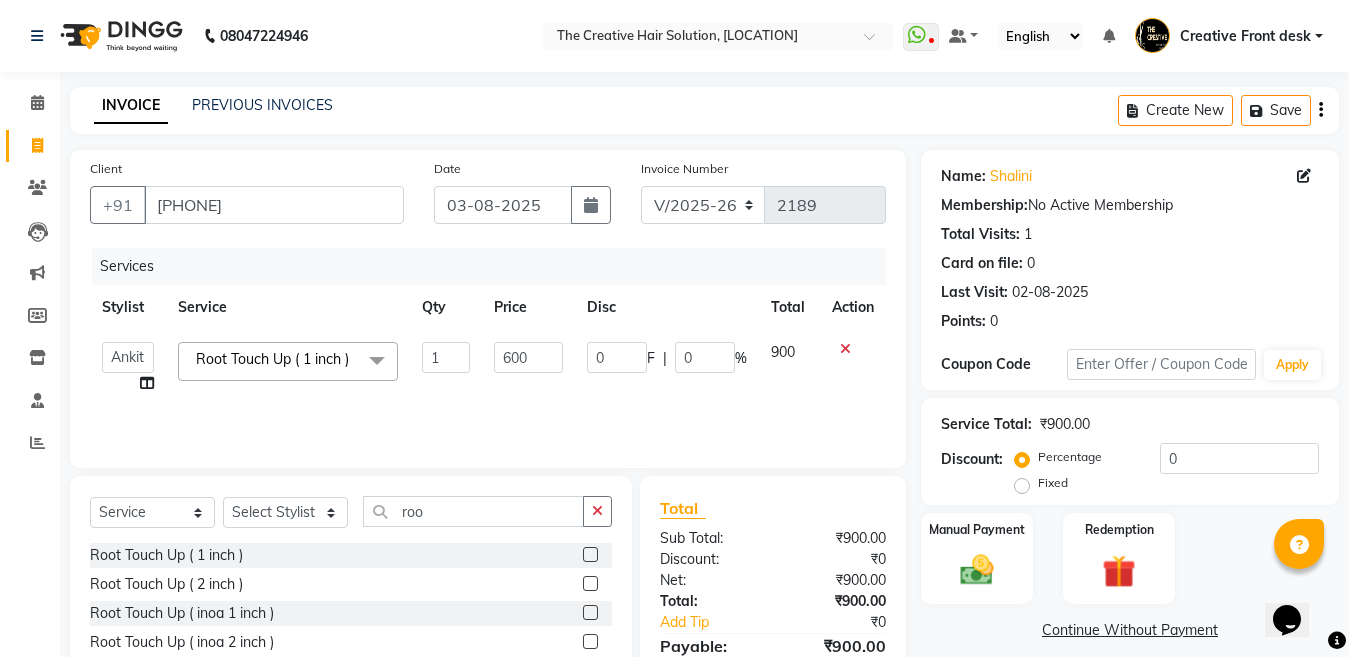 click on "Services Stylist Service Qty Price Disc Total Action Ankit Creative Front desk Deepak Firoz Geeta Golu Nisha Prince Priyanka Satyam Savita Shivam Shubham Sonu Sir Swapnil Taruna Panjwani Umesh Vidya Root Touch Up ( 1 inch ) x Hair - Haircut With Wash (Female) Hair - Hair Triming with wash Hair - Hair Cut For Kids above 10 yrs (Female) Hair - Hair Triming above 3 yrs girls Hair - Triming Hair - Hair Wash Regular Hair - Blow Dry Hair - Hair Wash With Blow Dry Ironing - Up to Shoulder Ironing - Below Shoulder Ironing - Mid Waist Ironing - Below Wait Tongs - Up to shoulder Tongs - Below Shoulder Tongs - Mid Waist Tongs - Below Waist Head Massage with oil ( 30 Min ) Head massage with oil & steam ( 30 Min ) Head Massage with aroma oil & steam ( 30 Min ) Hair Spa - Up to shoulder Hair Spa - Below Shoulder Hair Spa - Mid Waist Hair Spa - Below Waist Hair - Ola plex ( Up to neck ) Hair - Ola Plex ( Up to shoulder ) Hair - Ola Plex ( Below shoulder ) Hair -Smooth treatment" 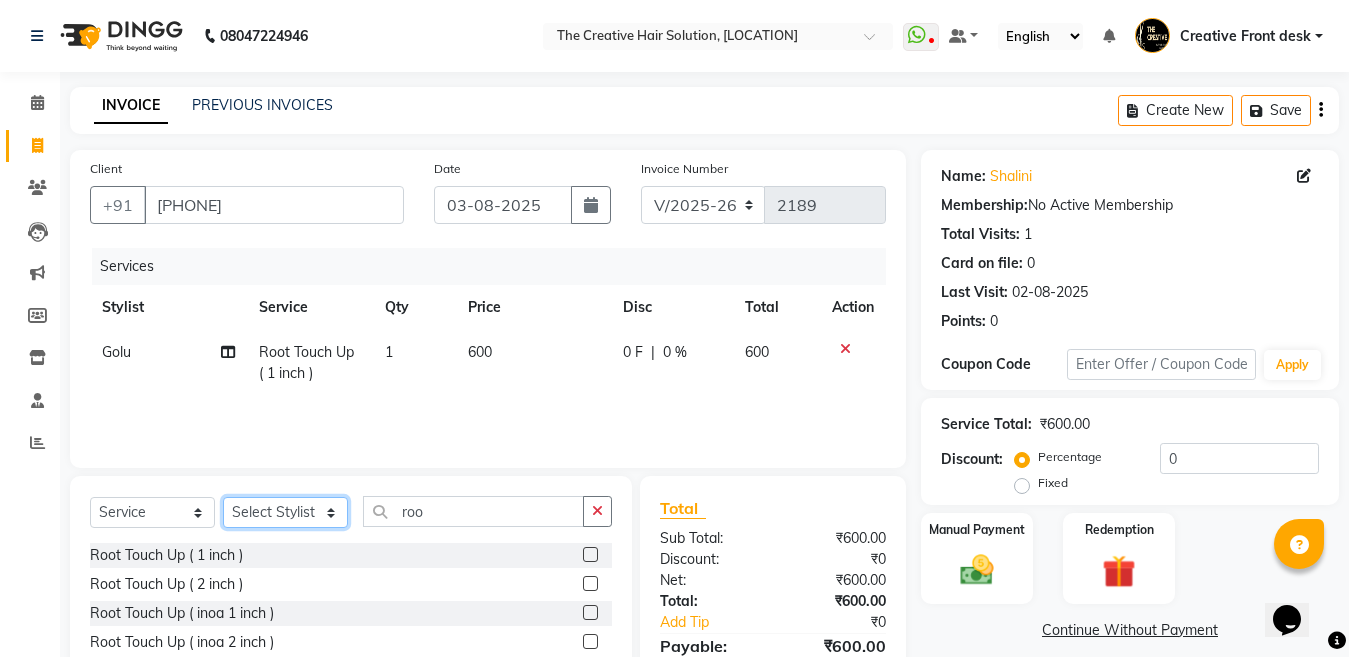click on "Select Stylist Ankit Creative Front desk Deepak Firoz Geeta Golu Nisha Prince Priyanka Satyam Savita Shivam Shubham Sonu Sir Swapnil Taruna Panjwani Umesh Vidya" 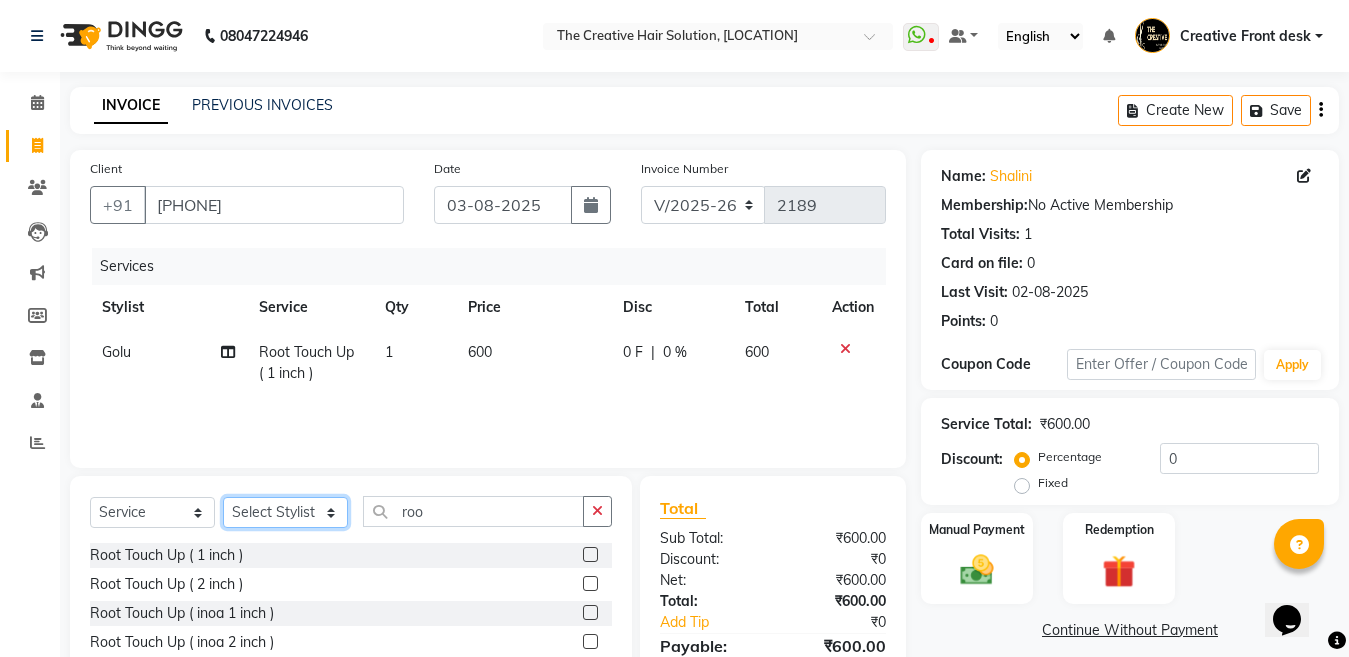 select on "28735" 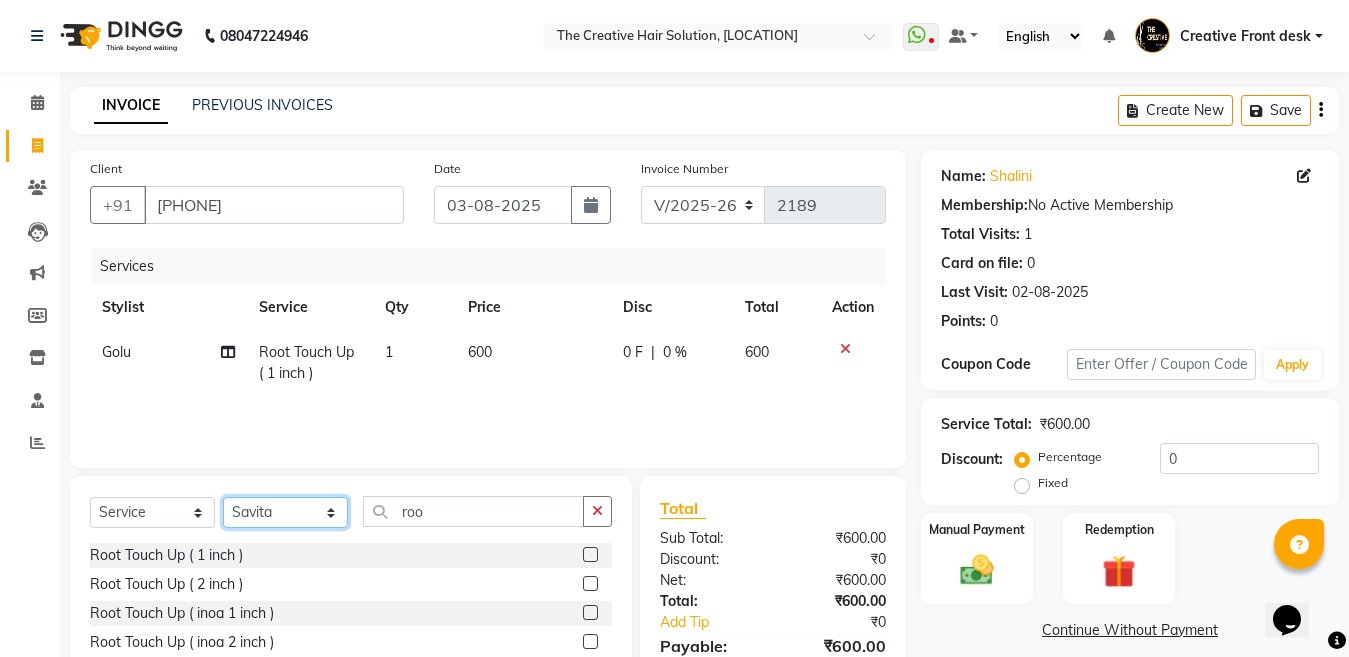click on "Select Stylist Ankit Creative Front desk Deepak Firoz Geeta Golu Nisha Prince Priyanka Satyam Savita Shivam Shubham Sonu Sir Swapnil Taruna Panjwani Umesh Vidya" 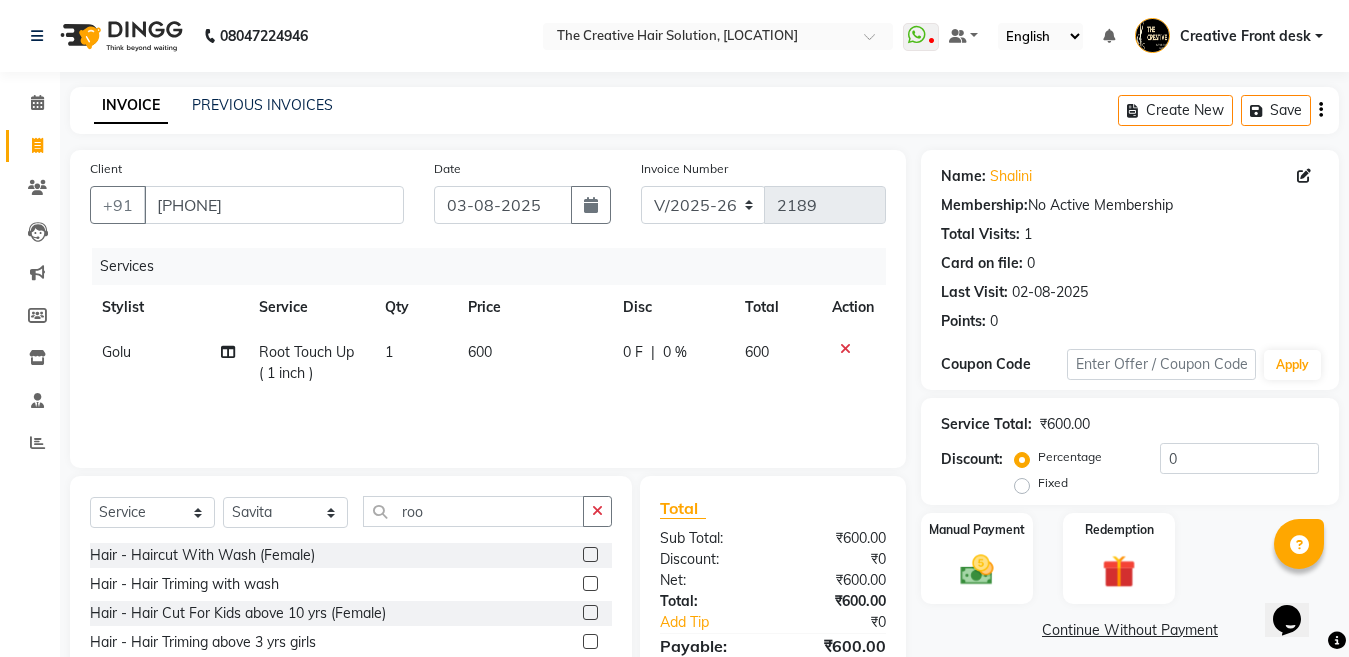 click on "Services Stylist Service Qty Price Disc Total Action Golu Root Touch Up ( 1 inch ) 1 600 0 F | 0 % 600" 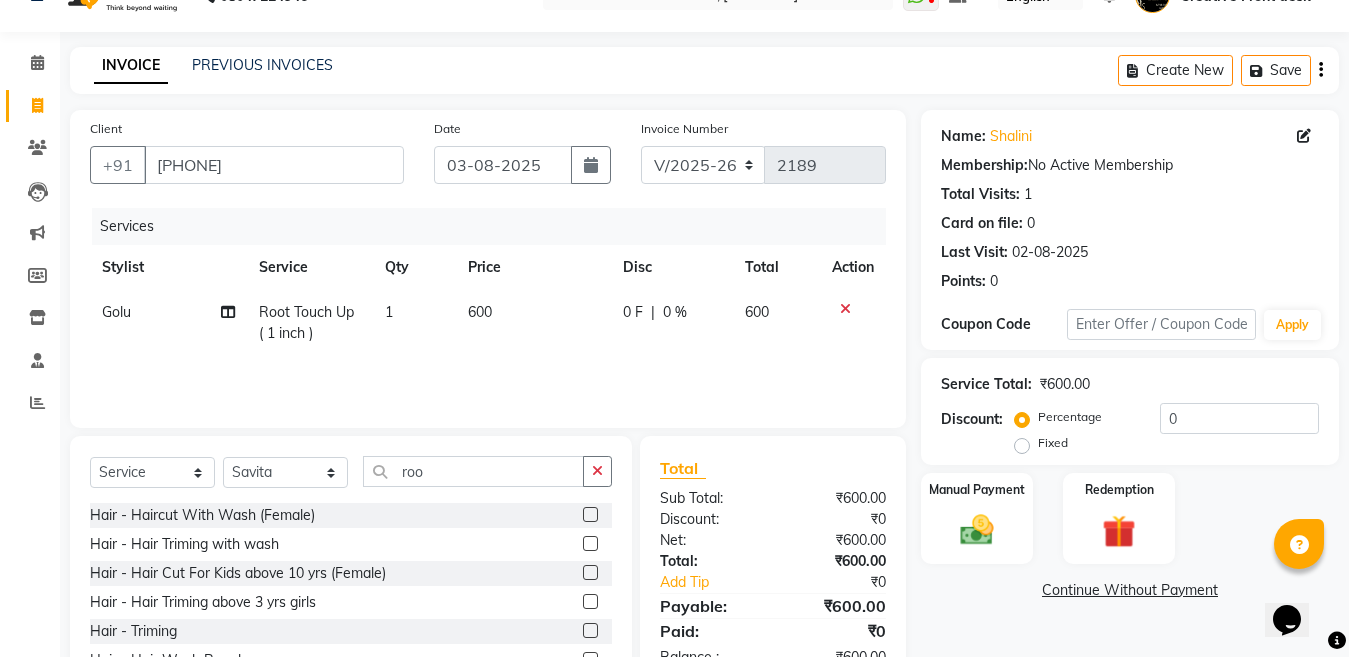 scroll, scrollTop: 144, scrollLeft: 0, axis: vertical 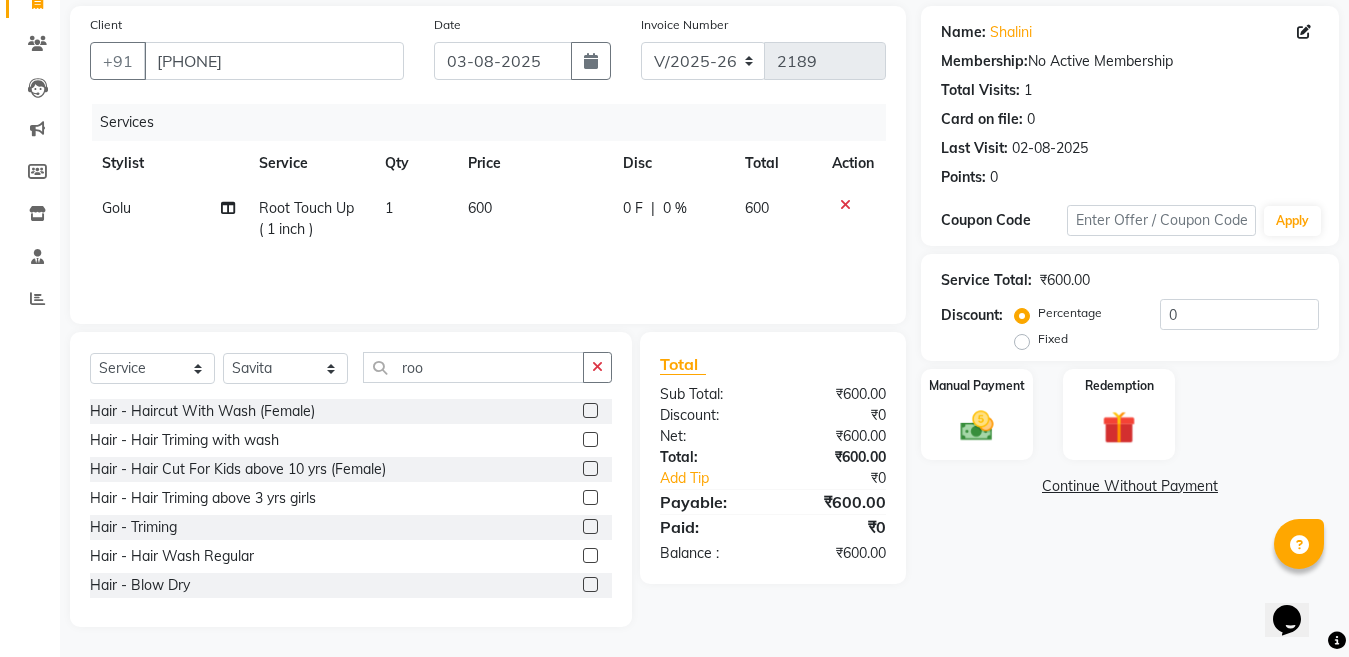 click 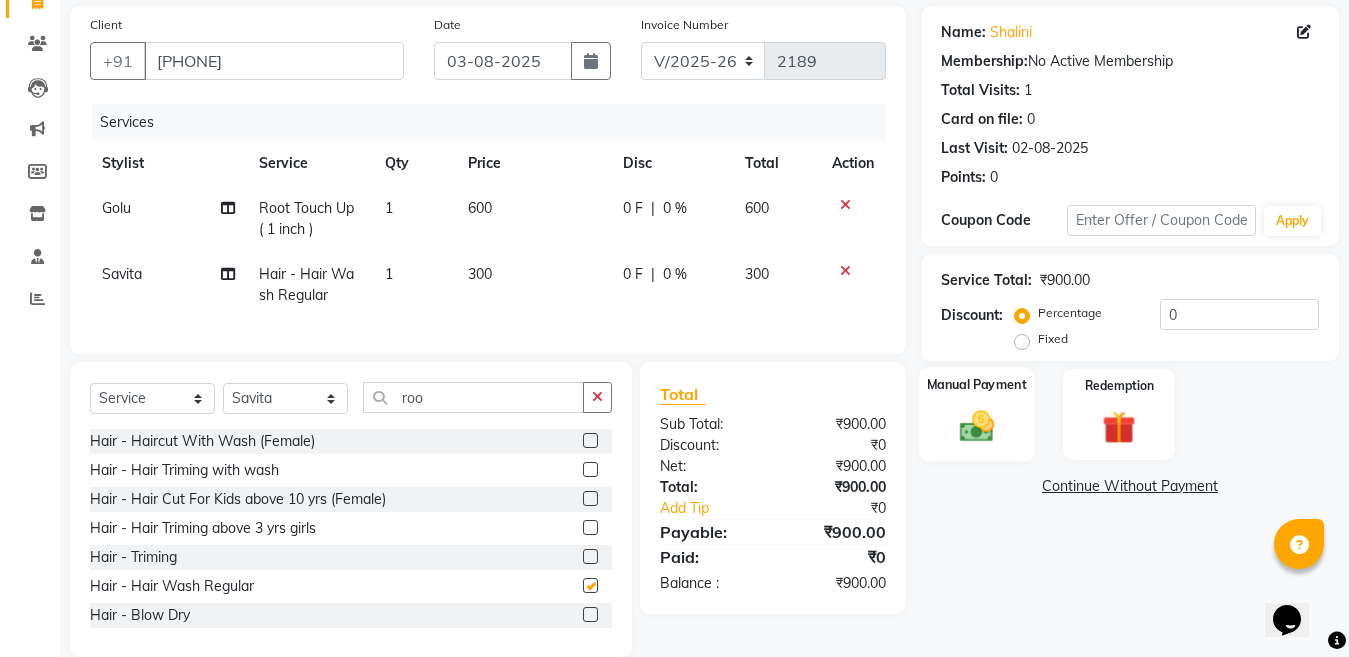 checkbox on "false" 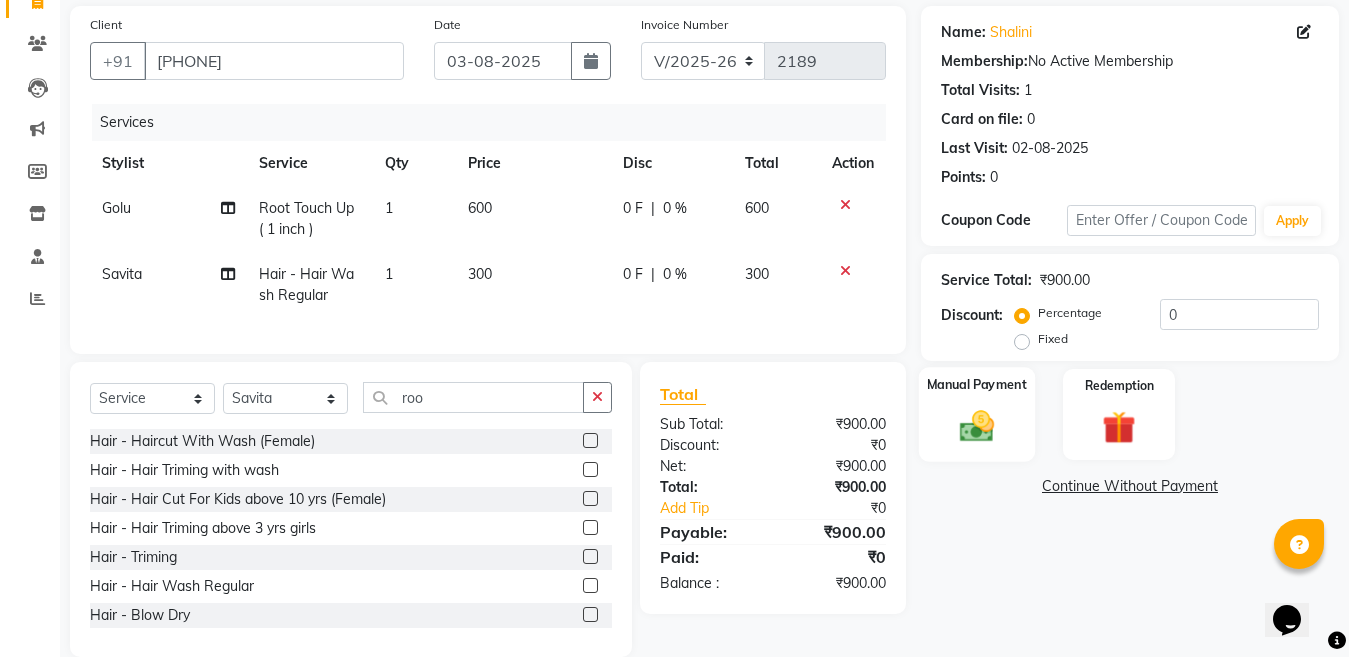click 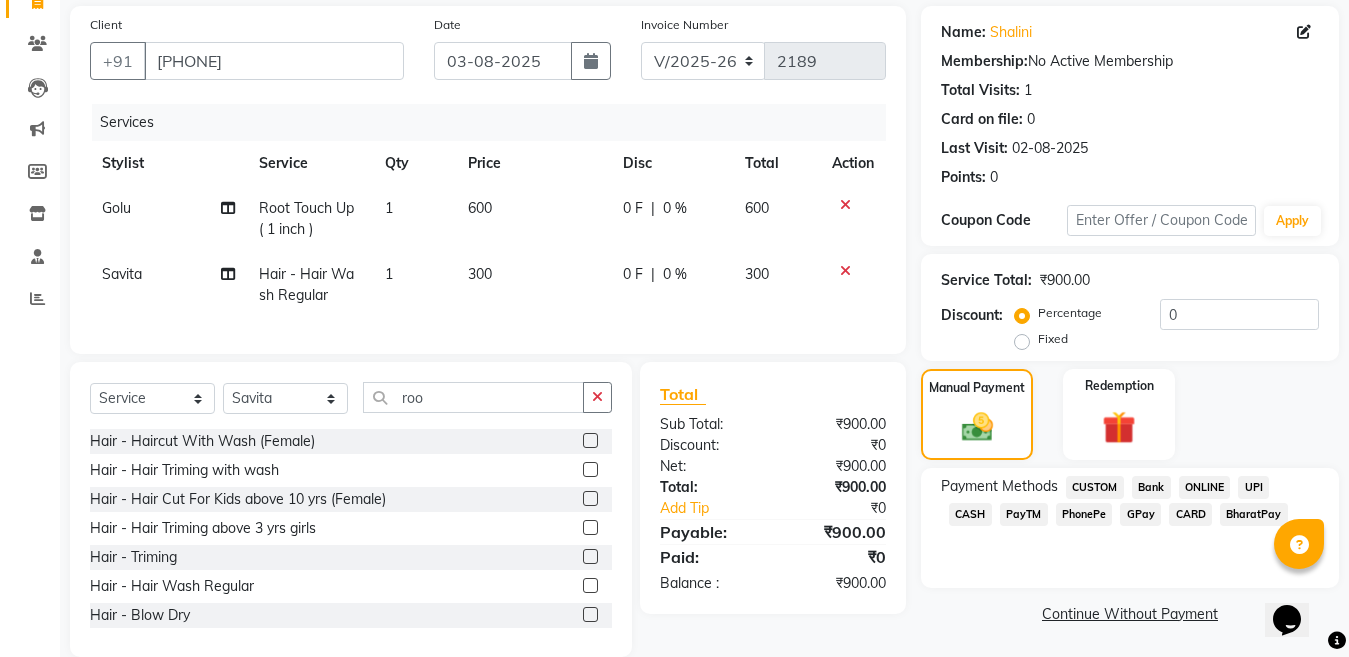 click on "GPay" 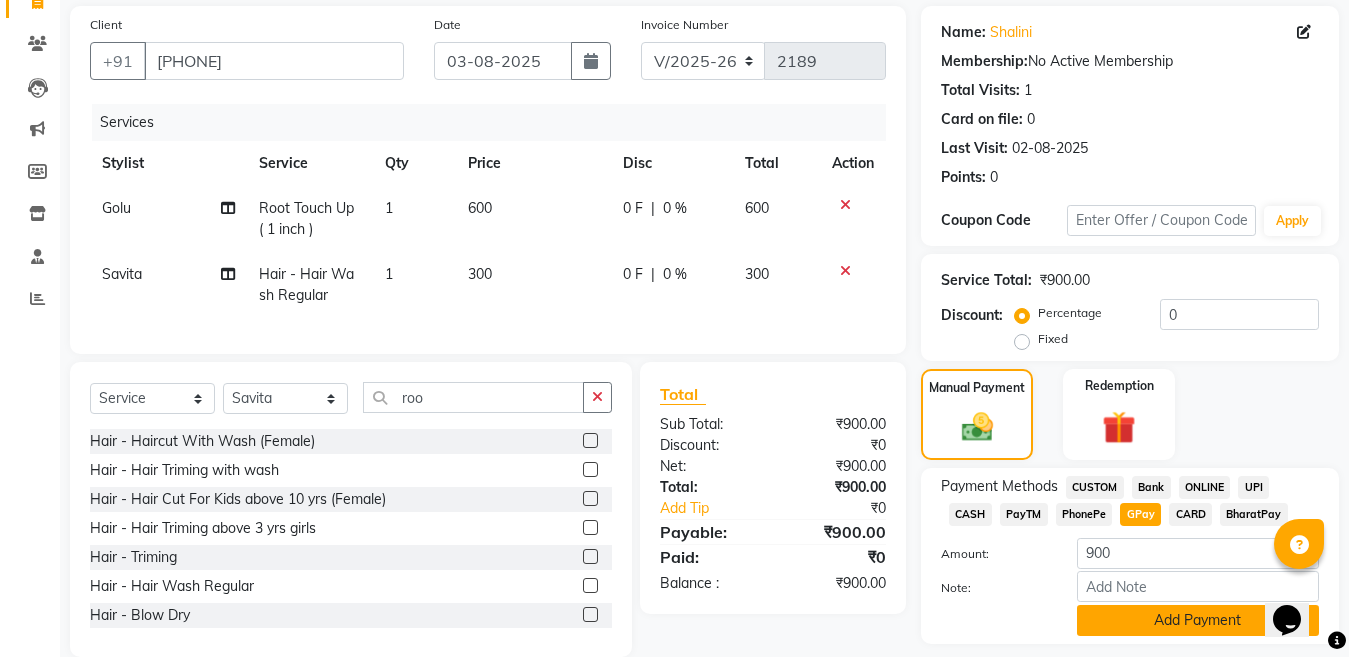 click on "Add Payment" 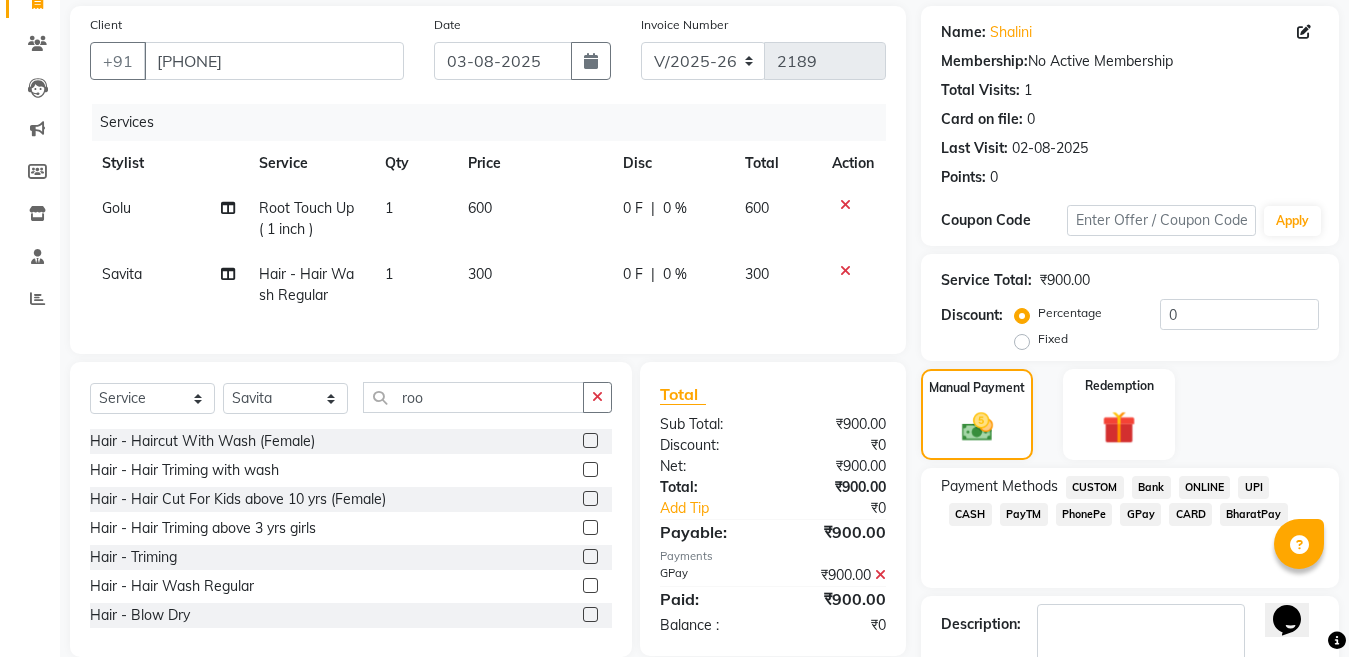 scroll, scrollTop: 259, scrollLeft: 0, axis: vertical 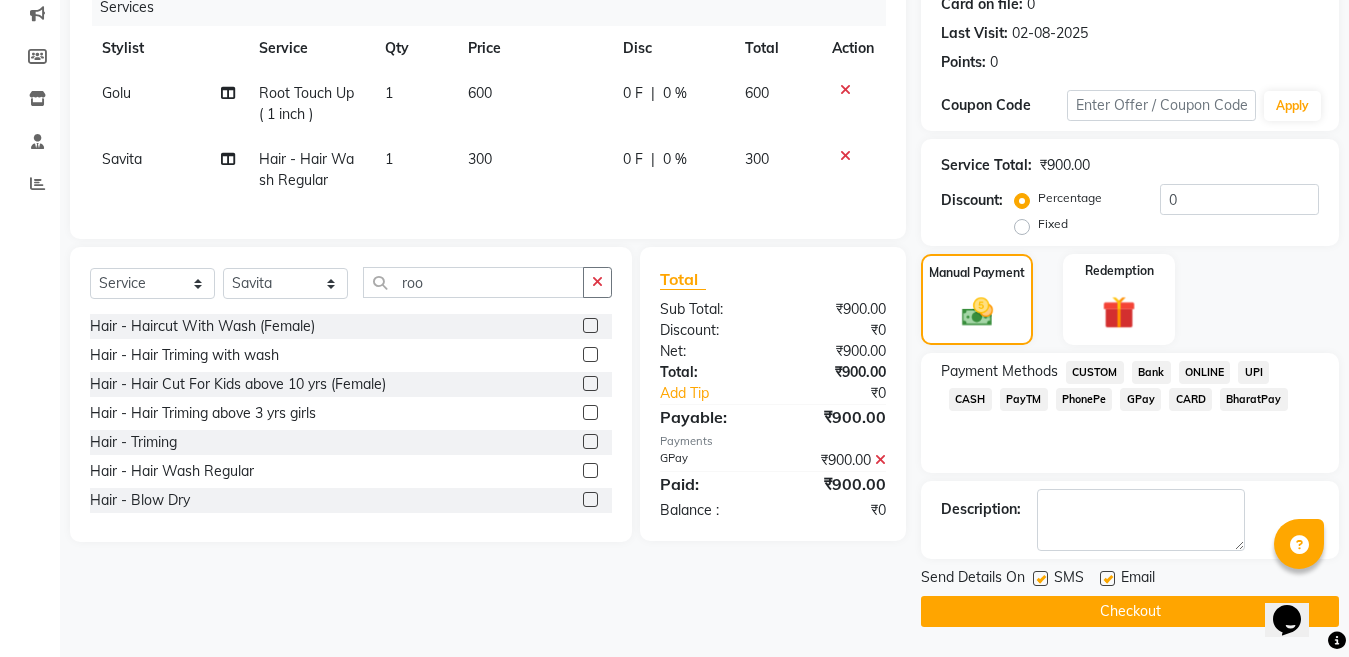 click 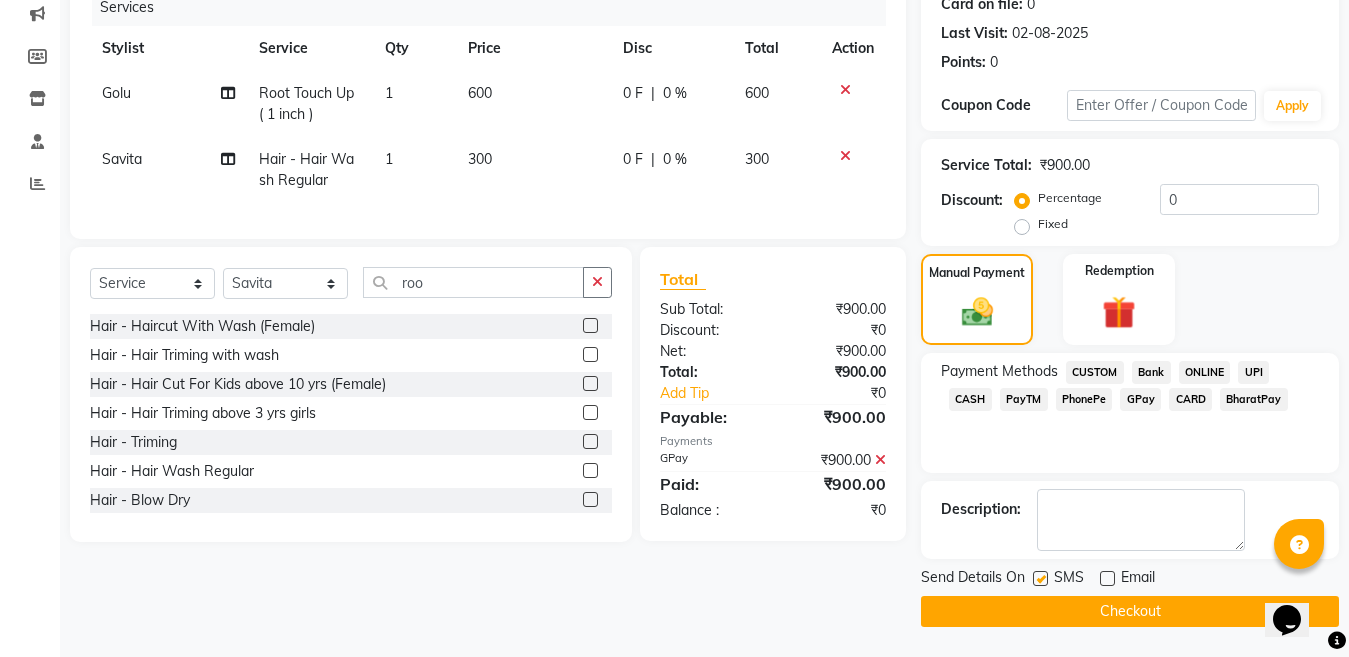 click on "Checkout" 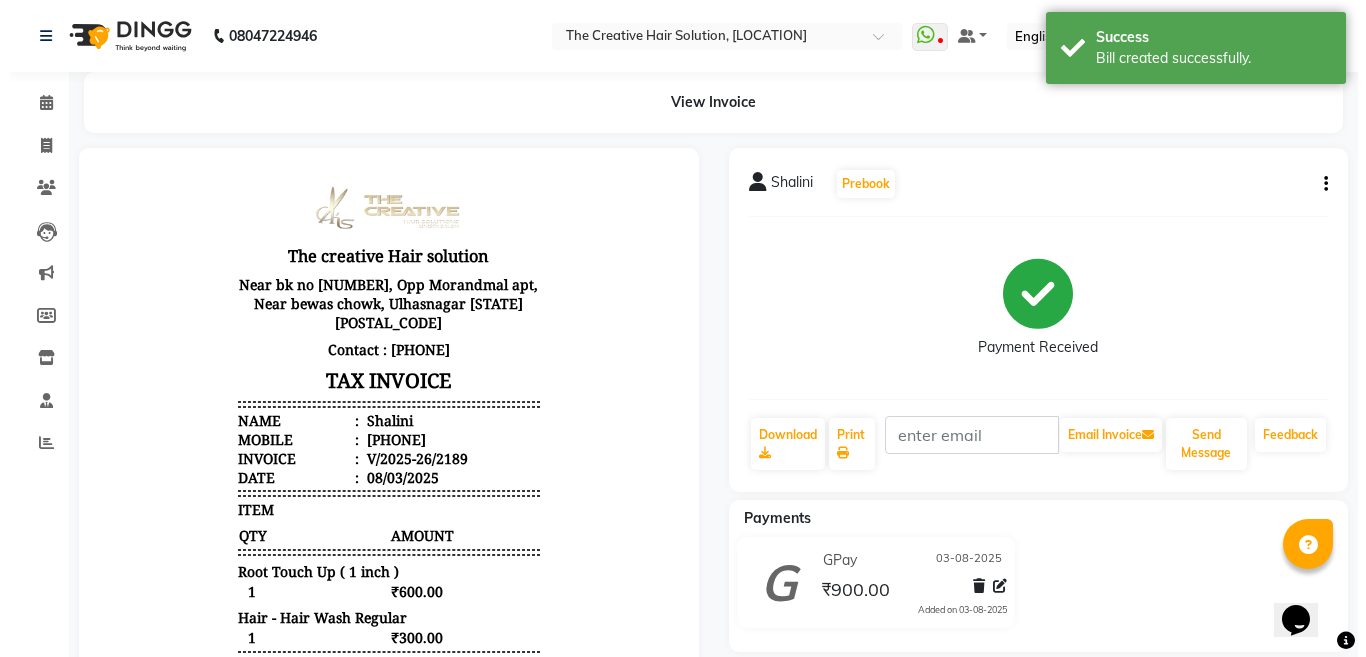 scroll, scrollTop: 0, scrollLeft: 0, axis: both 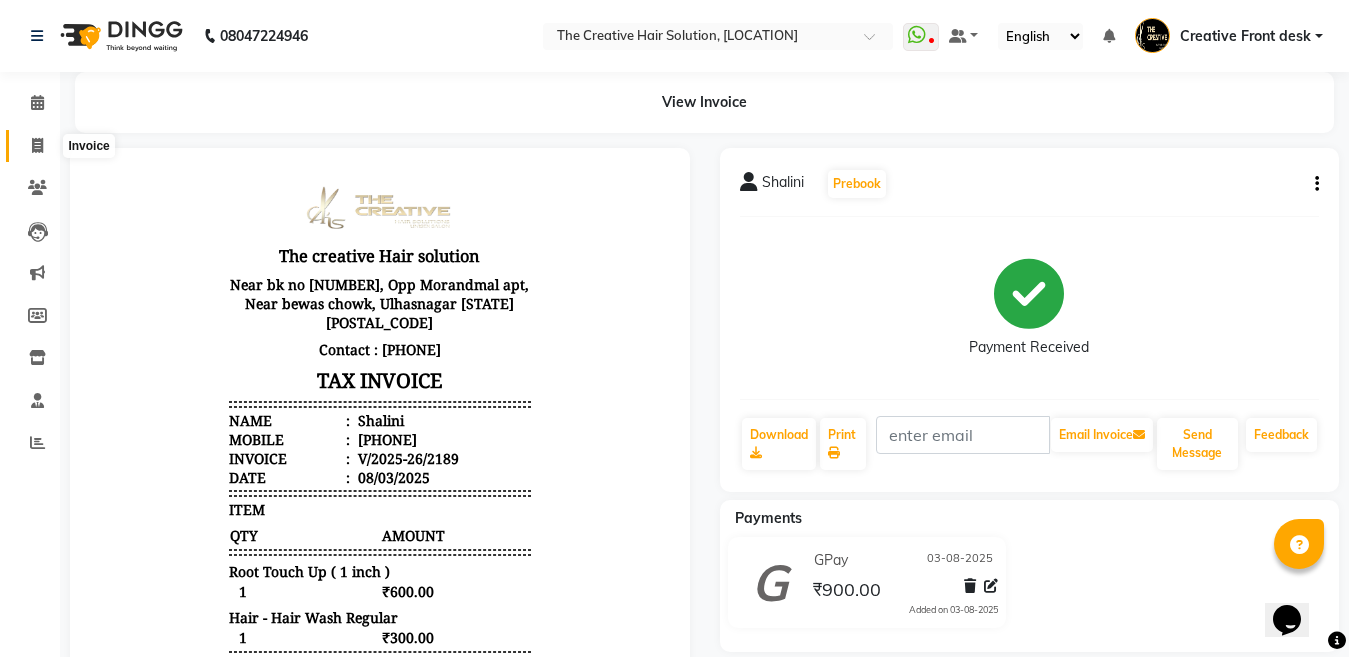 click 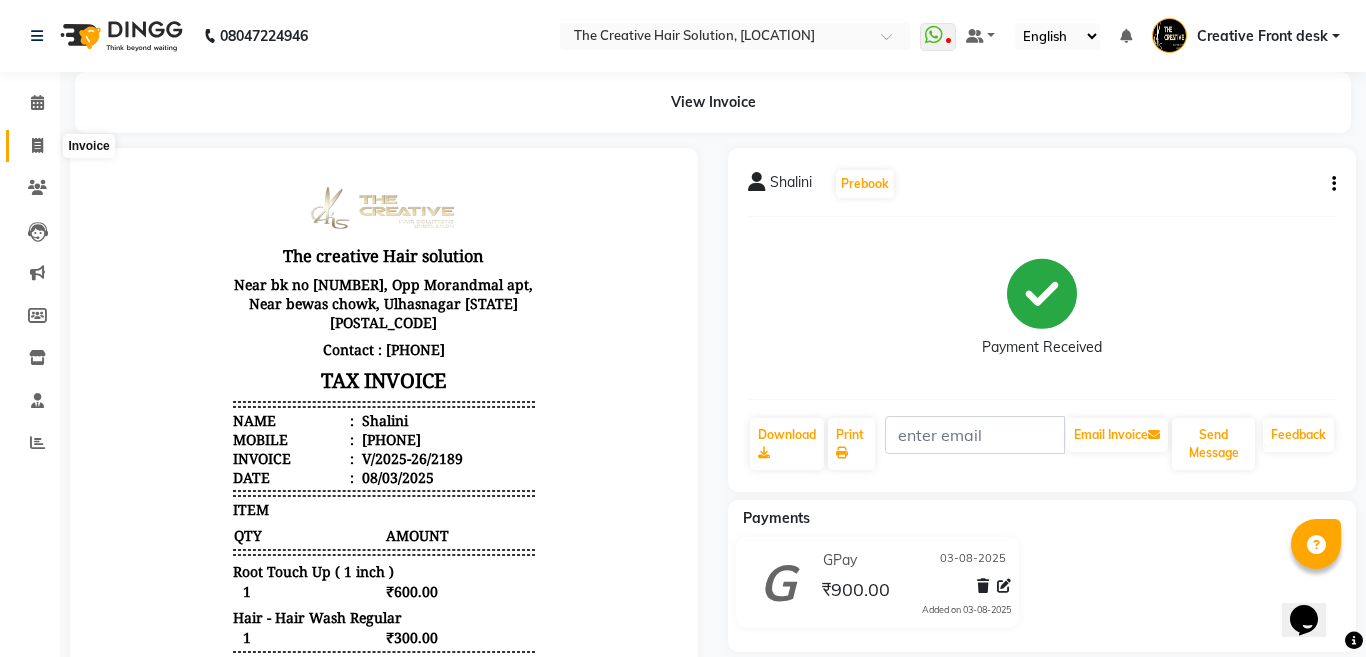 select on "146" 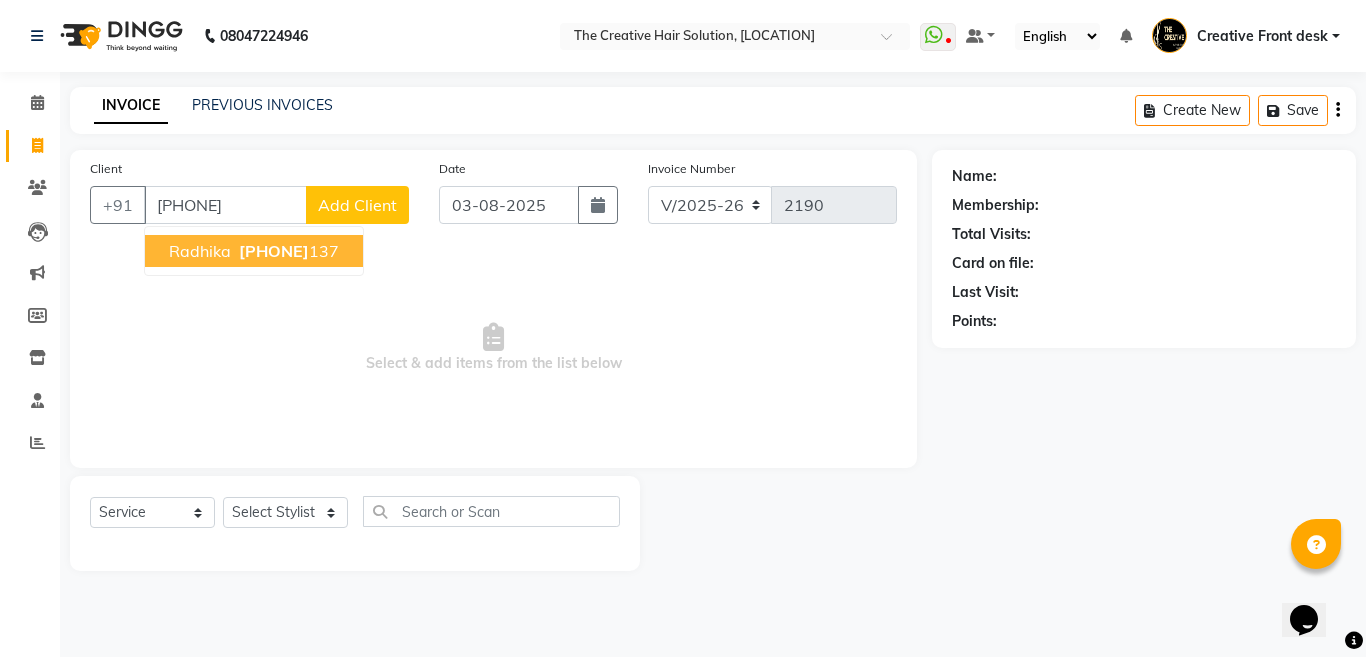 click on "Radhika" at bounding box center [200, 251] 